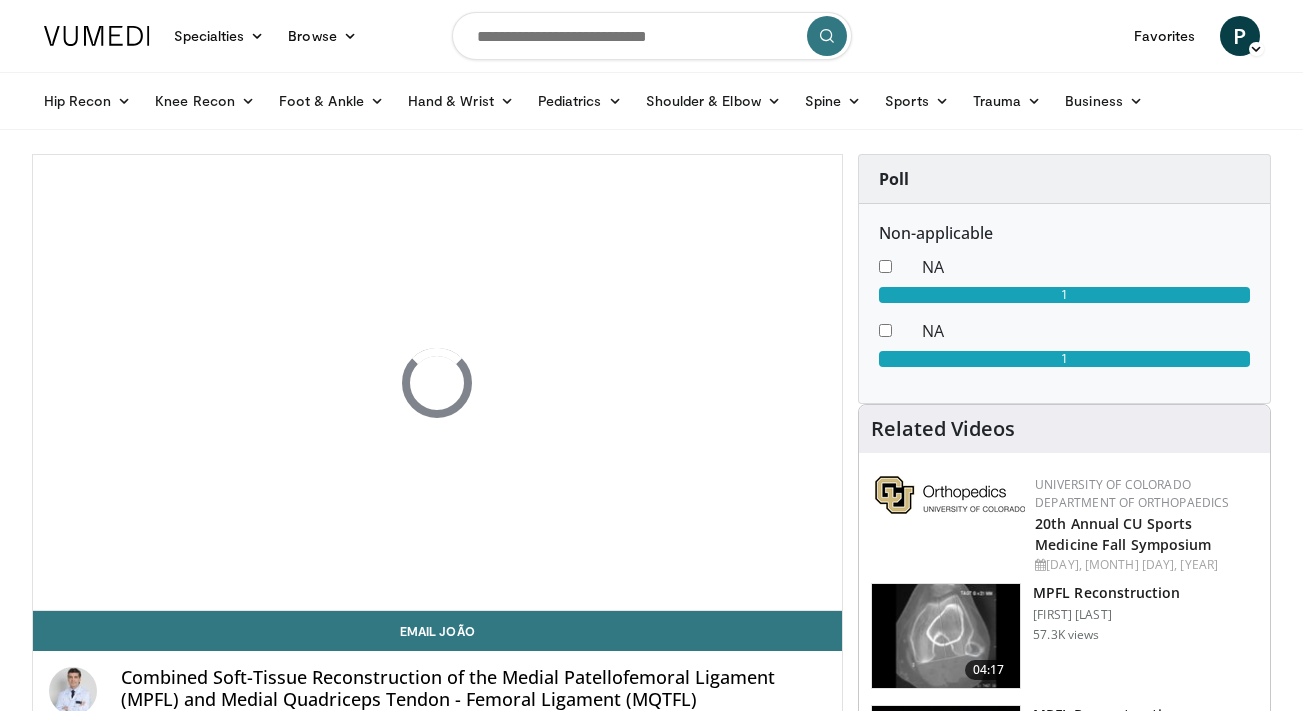 scroll, scrollTop: 0, scrollLeft: 0, axis: both 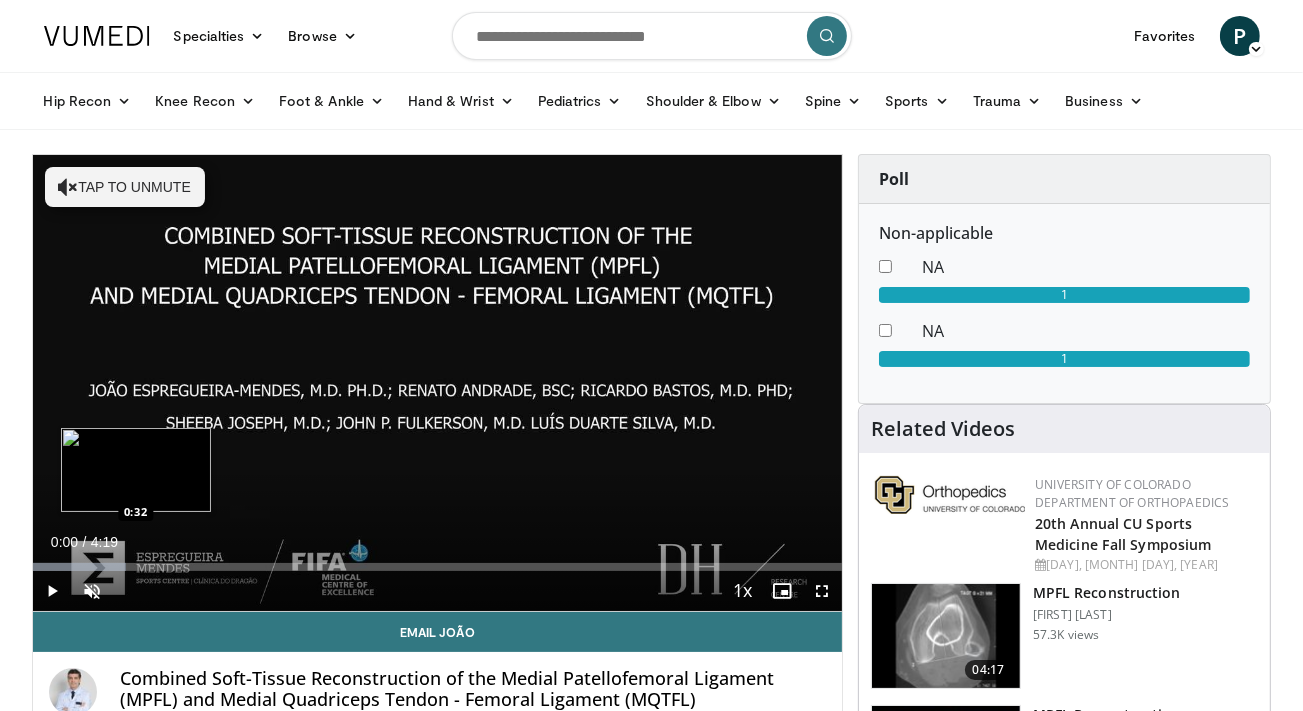 click on "Loaded :  11.58% 0:00 0:32" at bounding box center (438, 561) 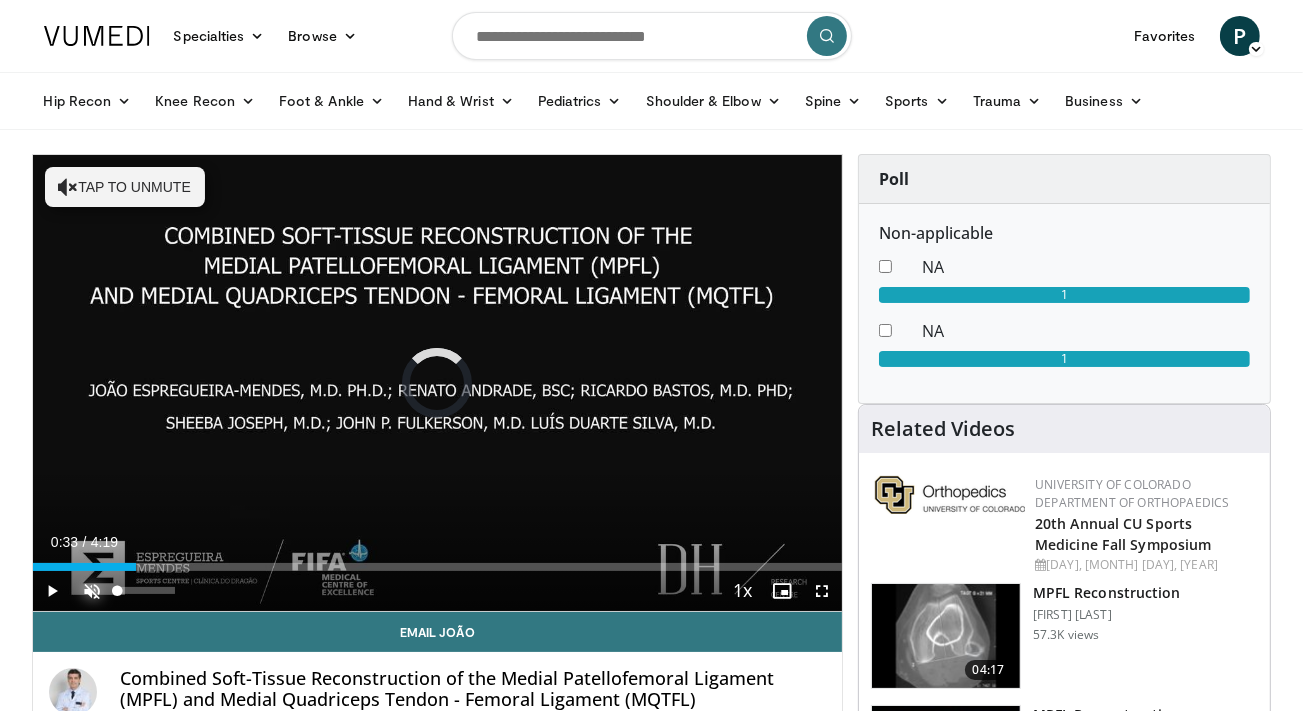 click at bounding box center [93, 591] 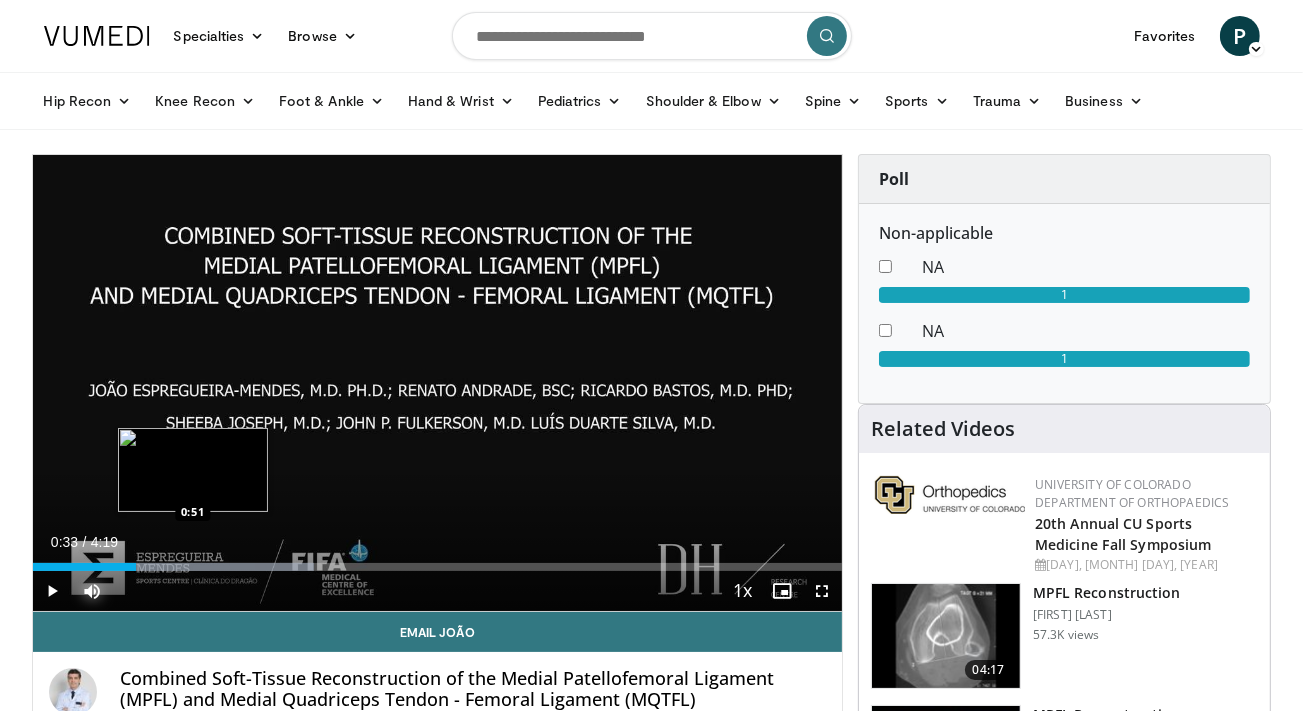 click at bounding box center (220, 567) 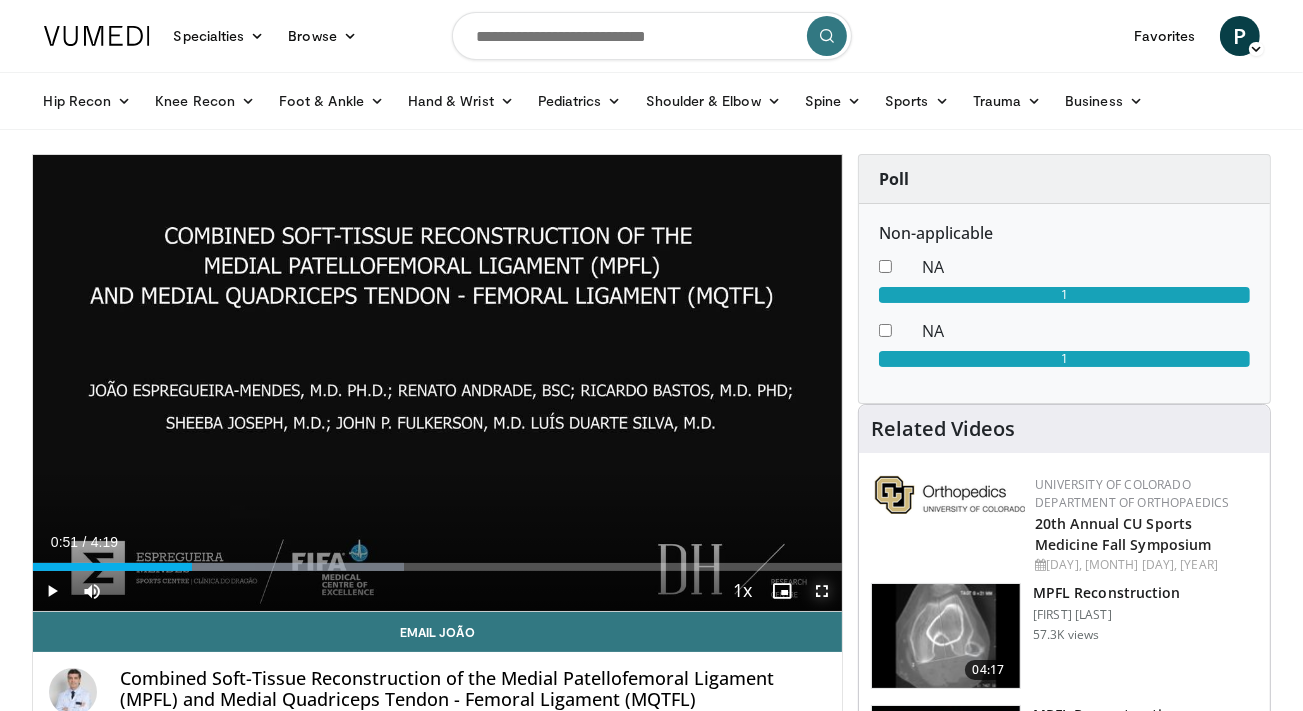 click at bounding box center (822, 591) 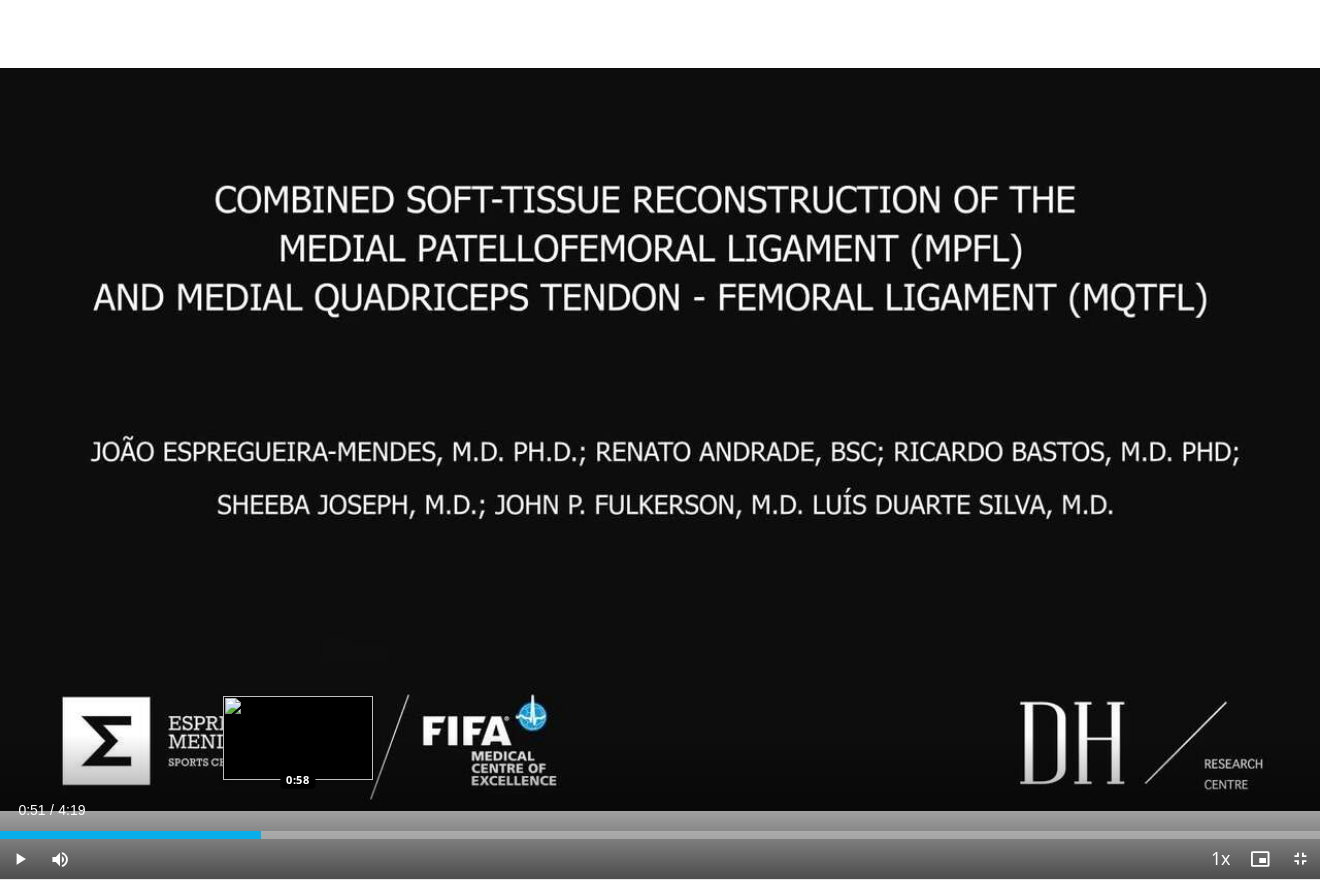 click on "Loaded :  0.00% 0:51 0:58" at bounding box center (660, 835) 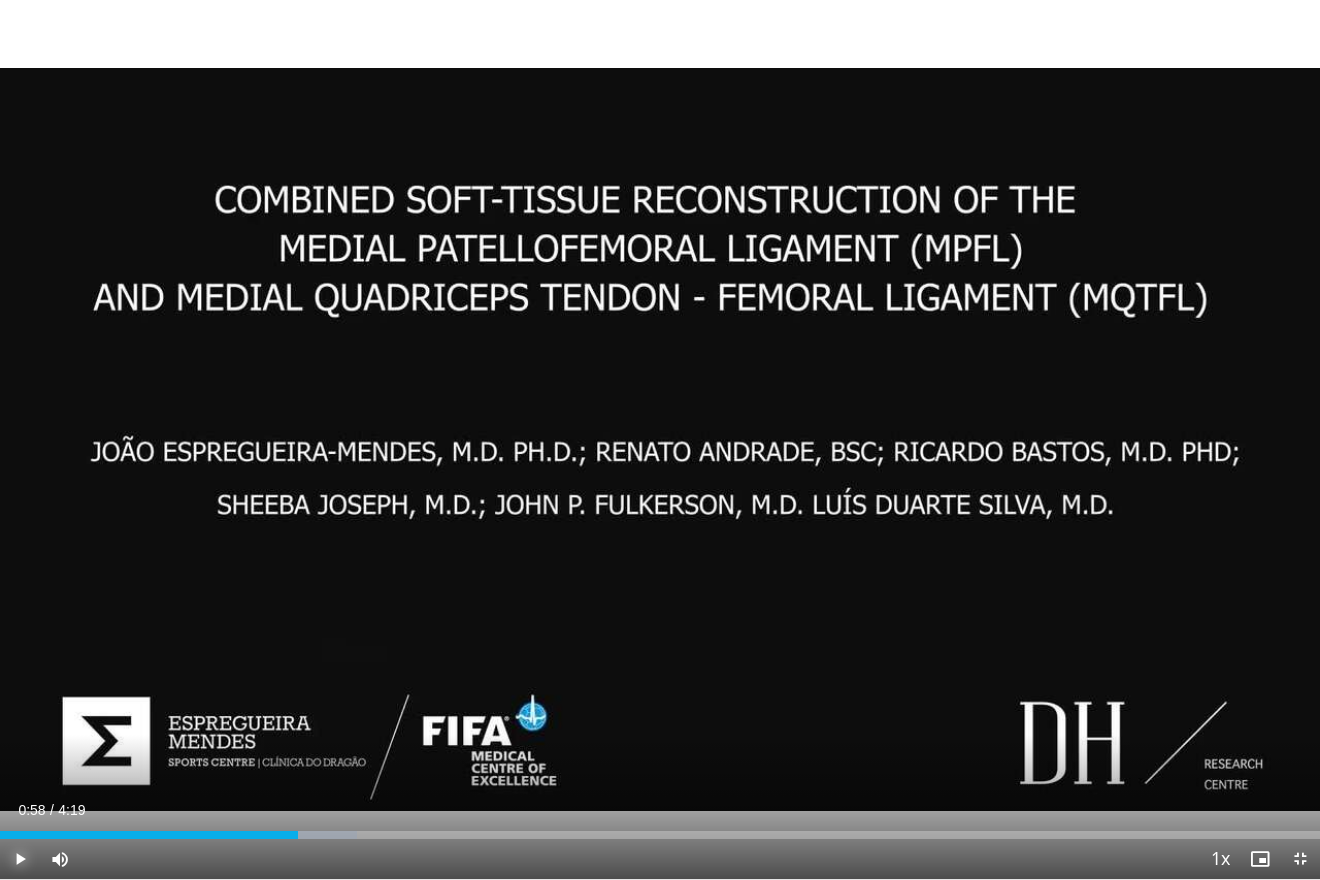 click at bounding box center [20, 859] 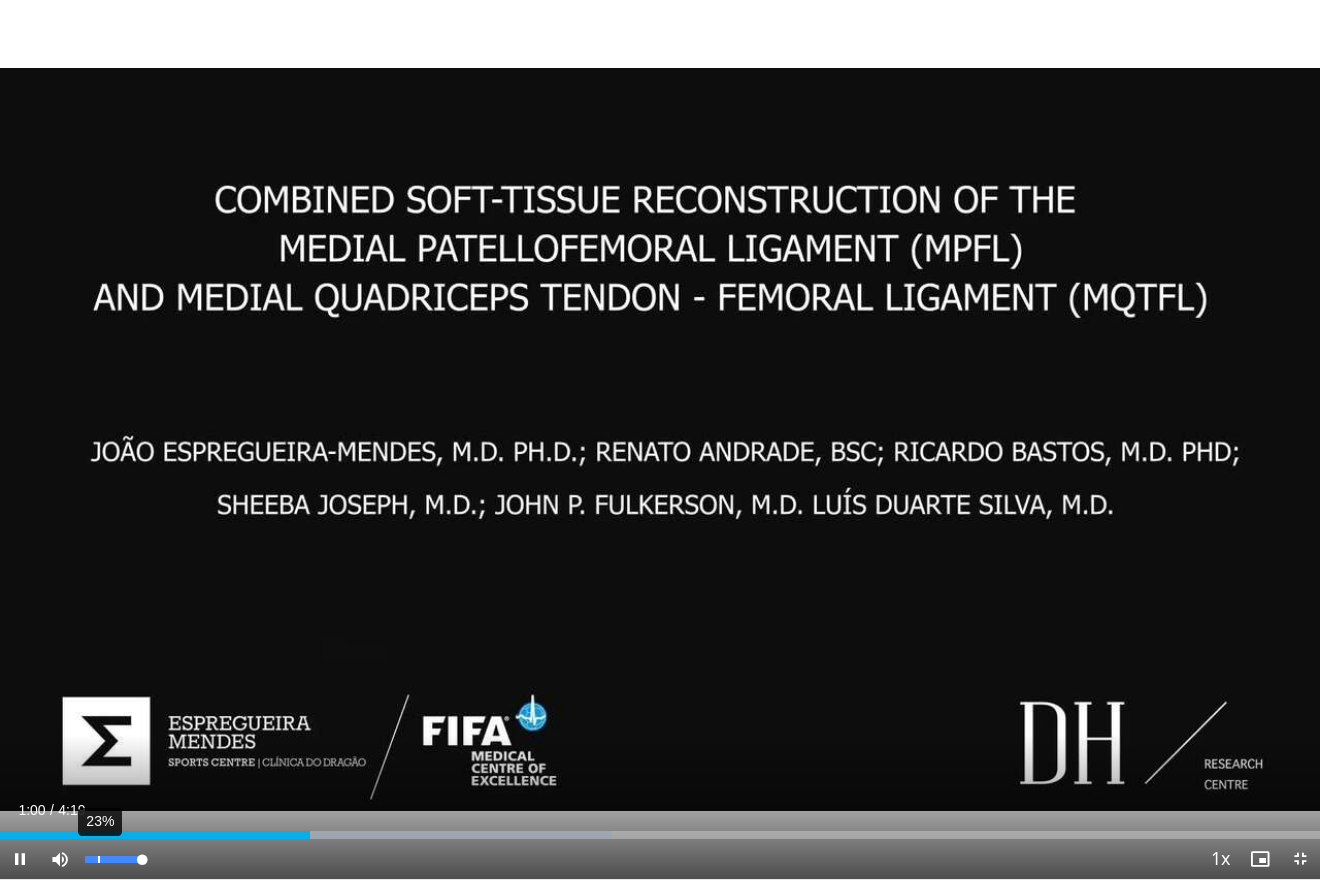click on "23%" at bounding box center (114, 859) 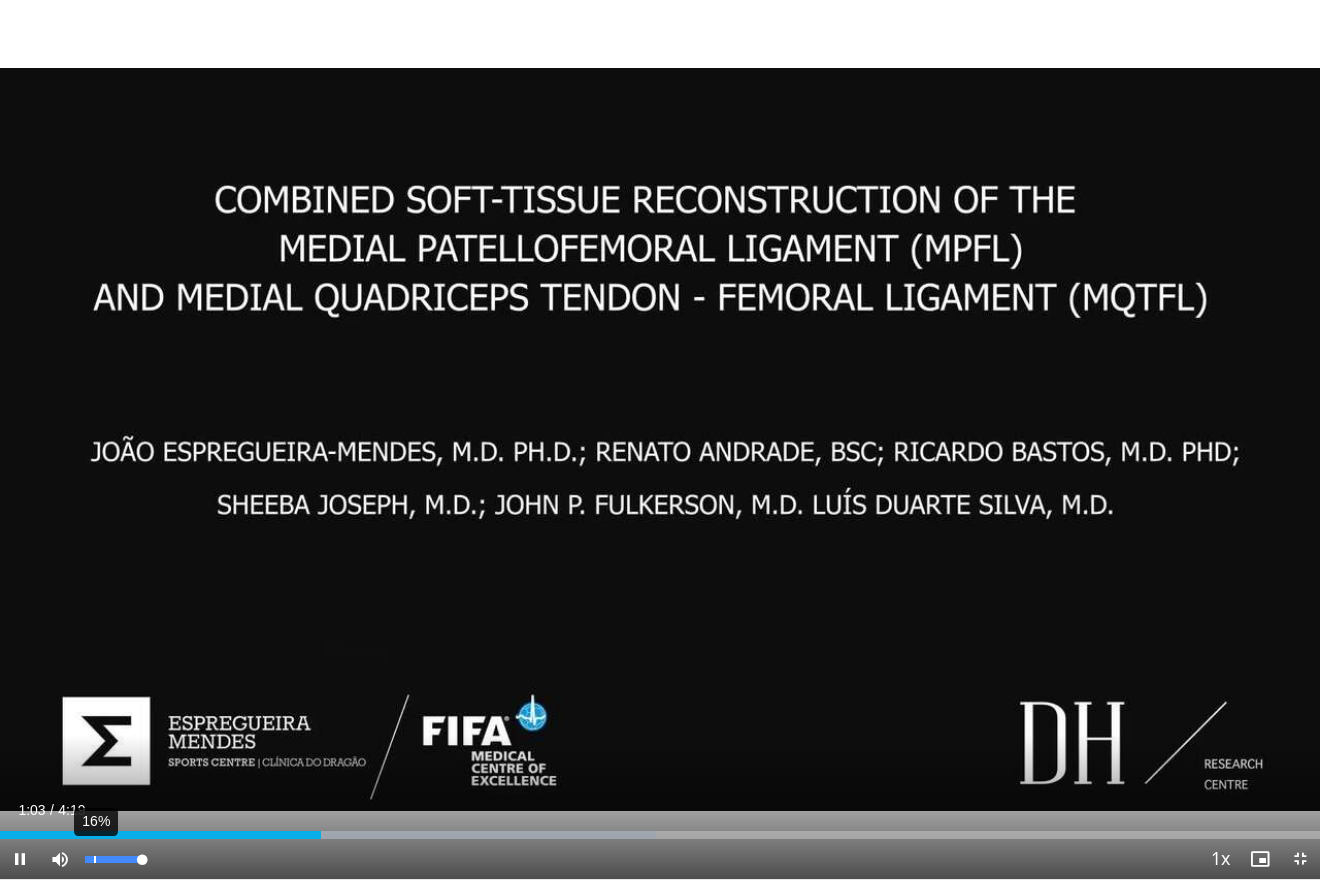 click on "16%" at bounding box center [113, 859] 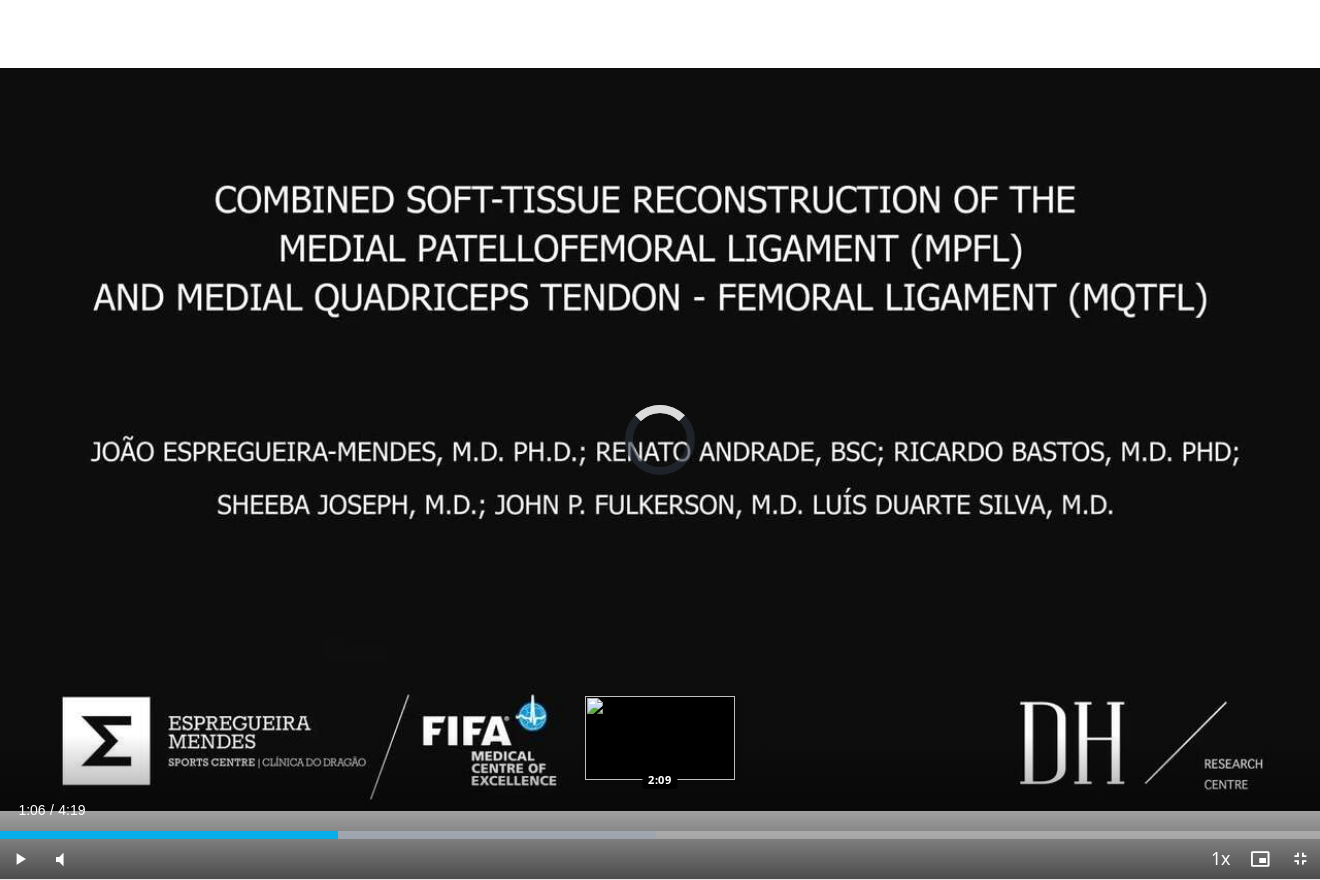 click on "Loaded :  49.72% 1:06 2:09" at bounding box center [660, 835] 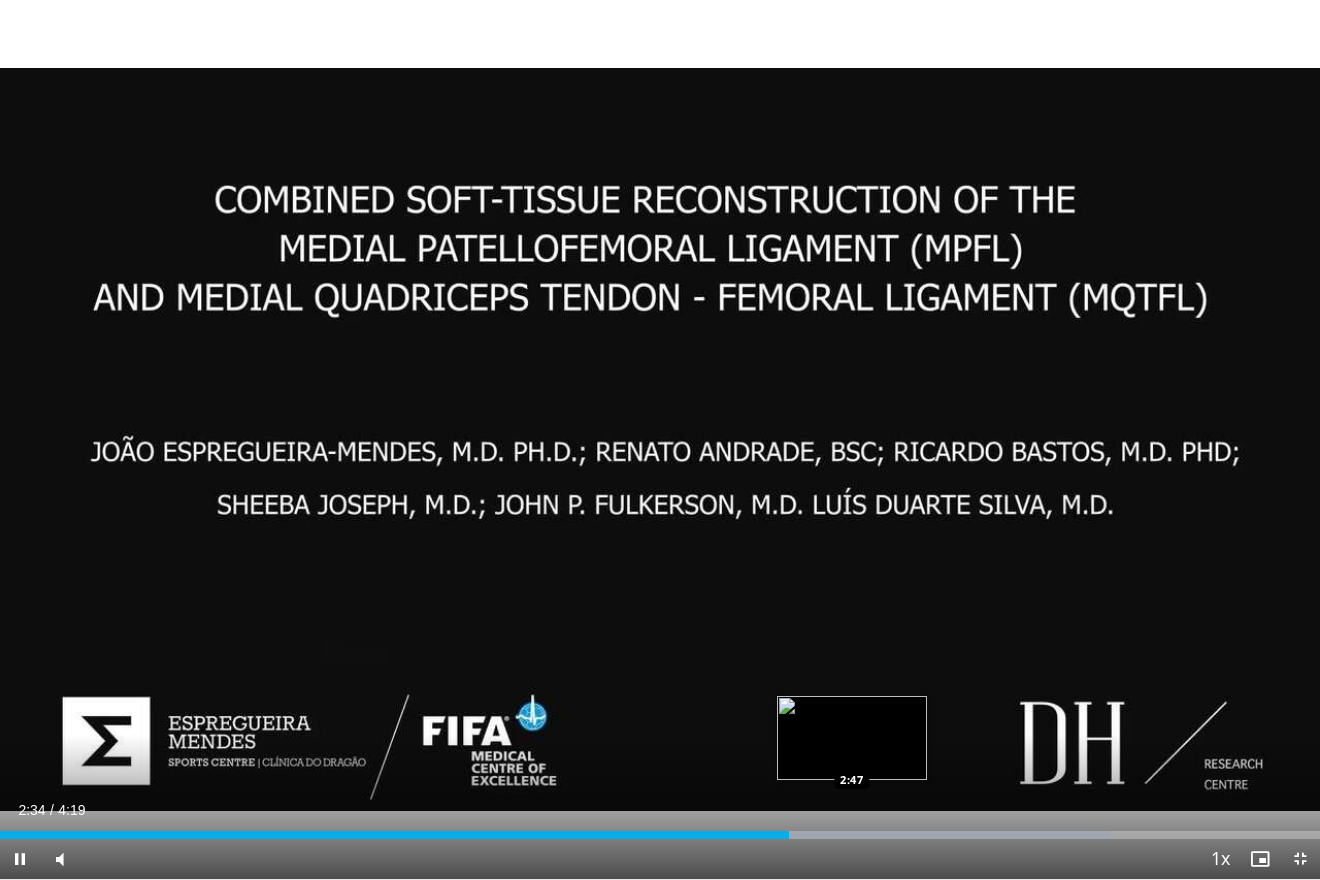 click on "Loaded :  84.16% 2:34 2:47" at bounding box center [660, 829] 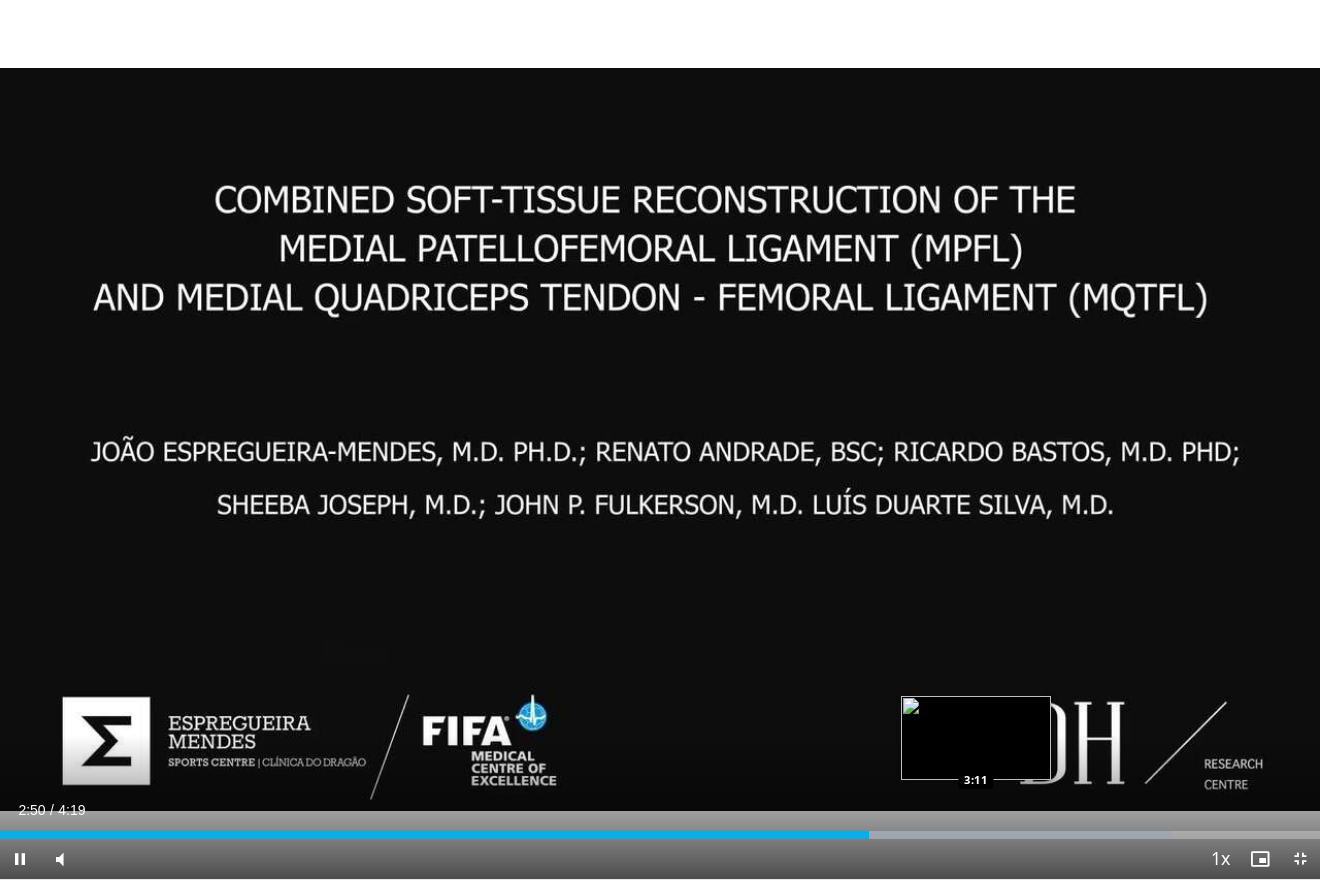 click on "Loaded :  88.81% 2:50 3:11" at bounding box center [660, 835] 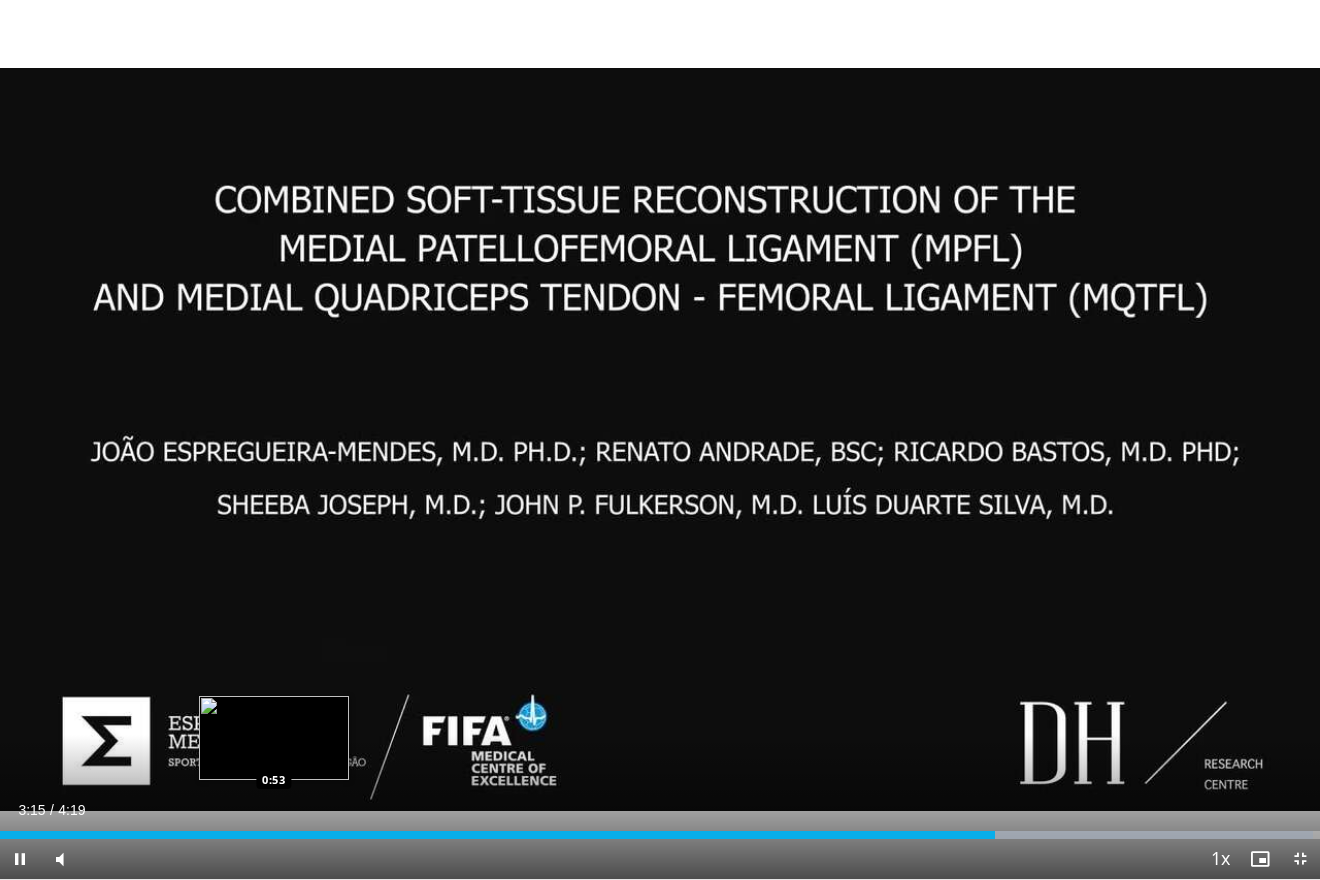 click on "[TIME]" at bounding box center (497, 835) 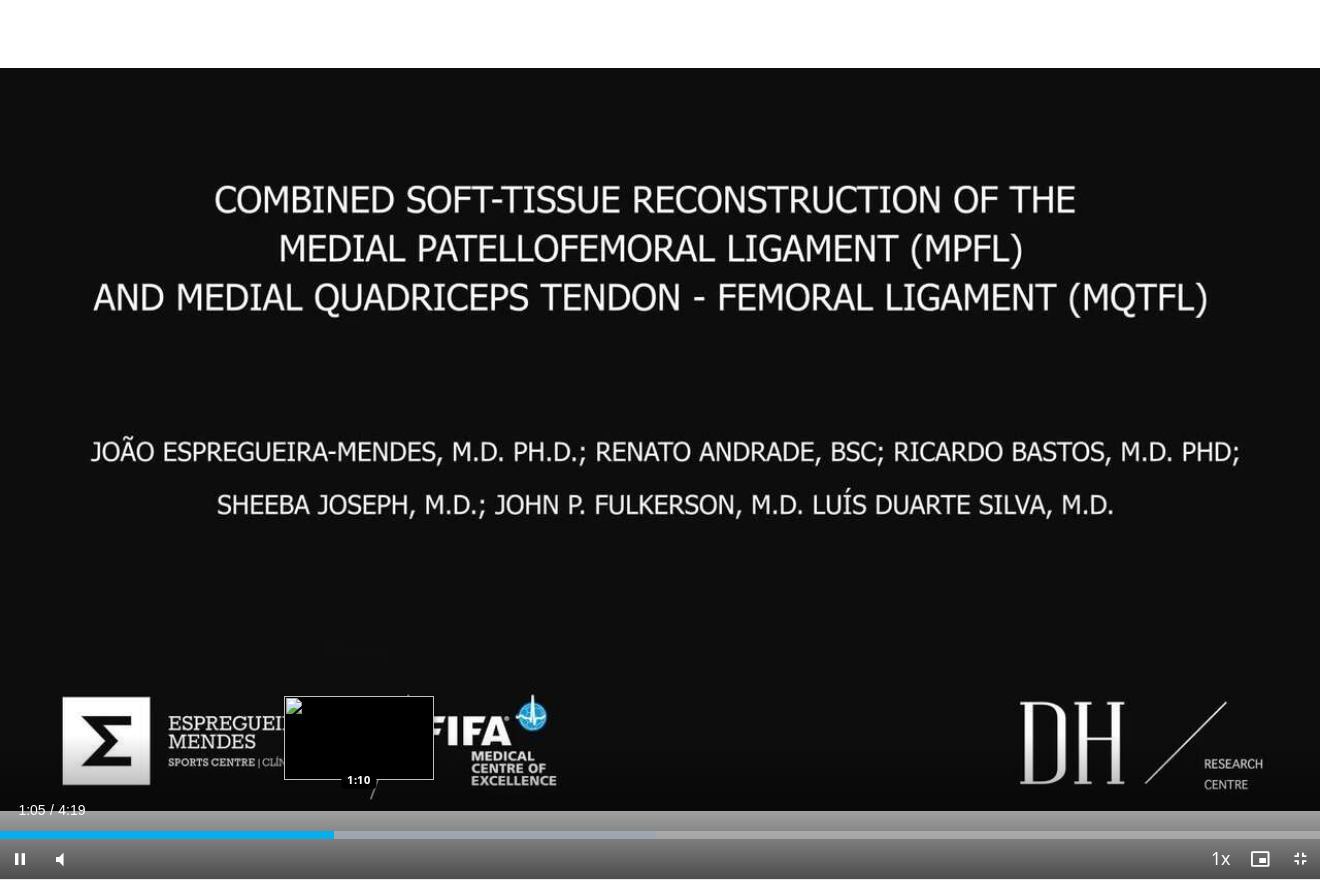 click on "Loaded :  49.72% 1:05 1:10" at bounding box center (660, 829) 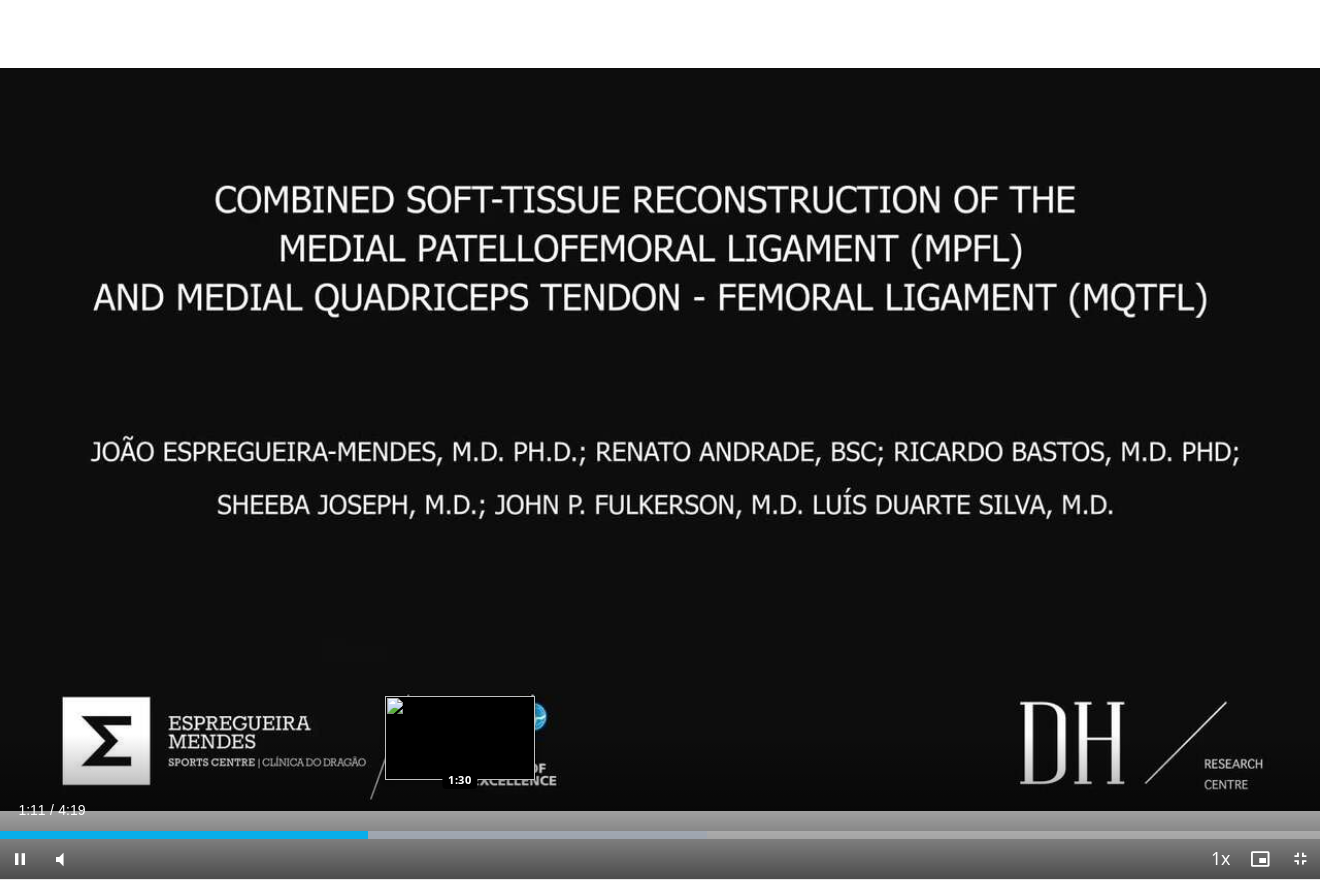 click on "Loaded :  53.55% 1:12 1:30" at bounding box center (660, 829) 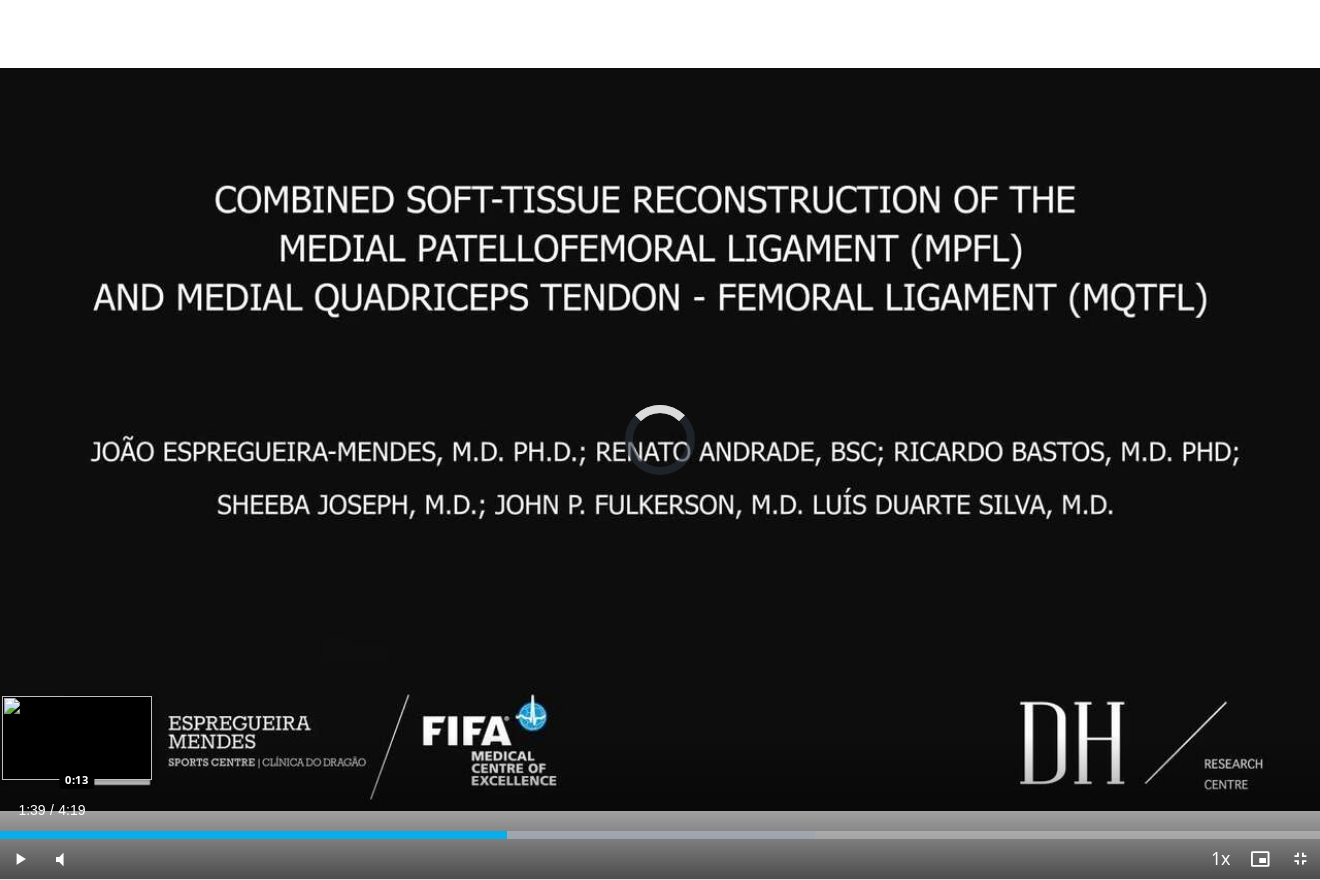 click on "1:39" at bounding box center (253, 835) 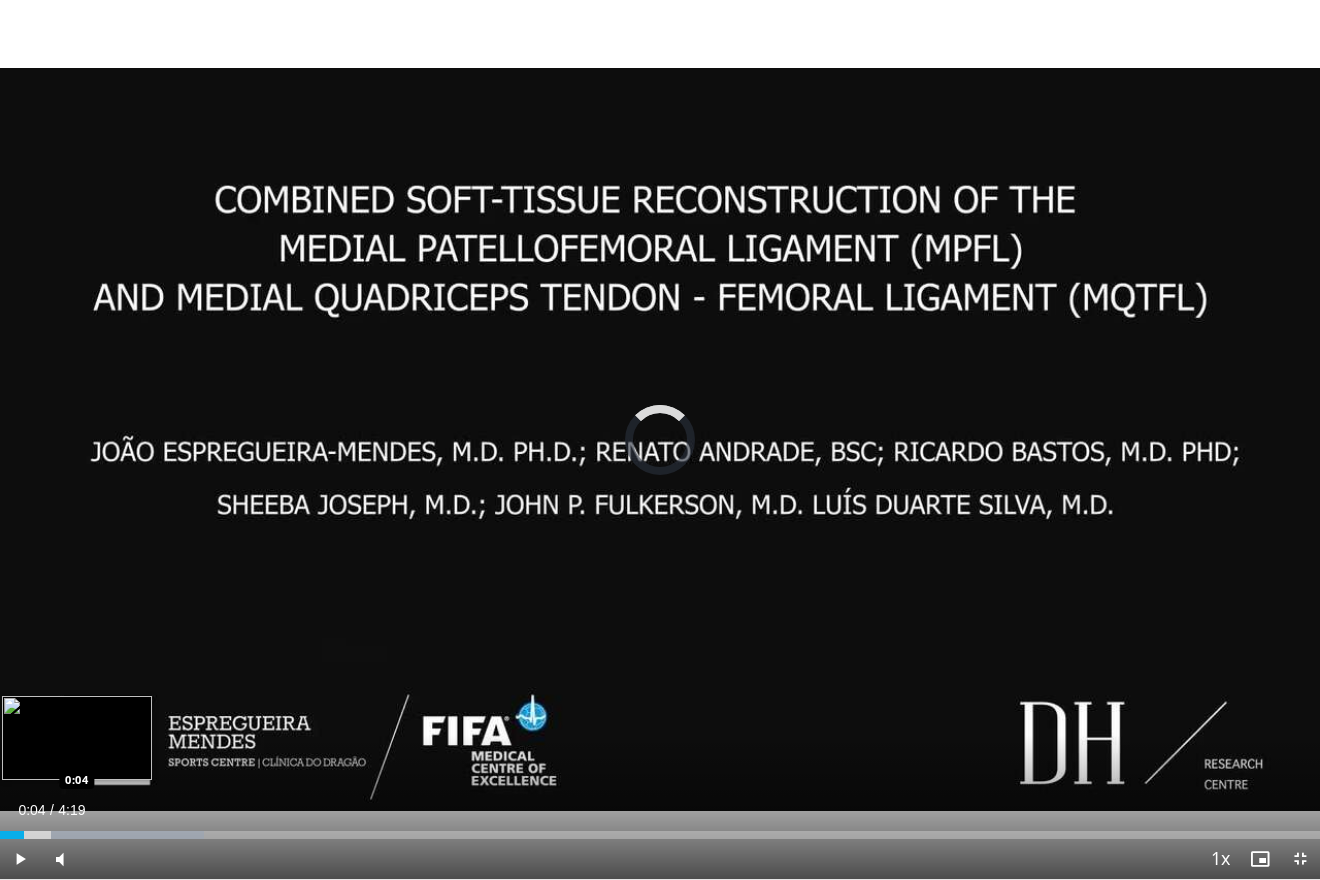 click on "0:14" at bounding box center [12, 835] 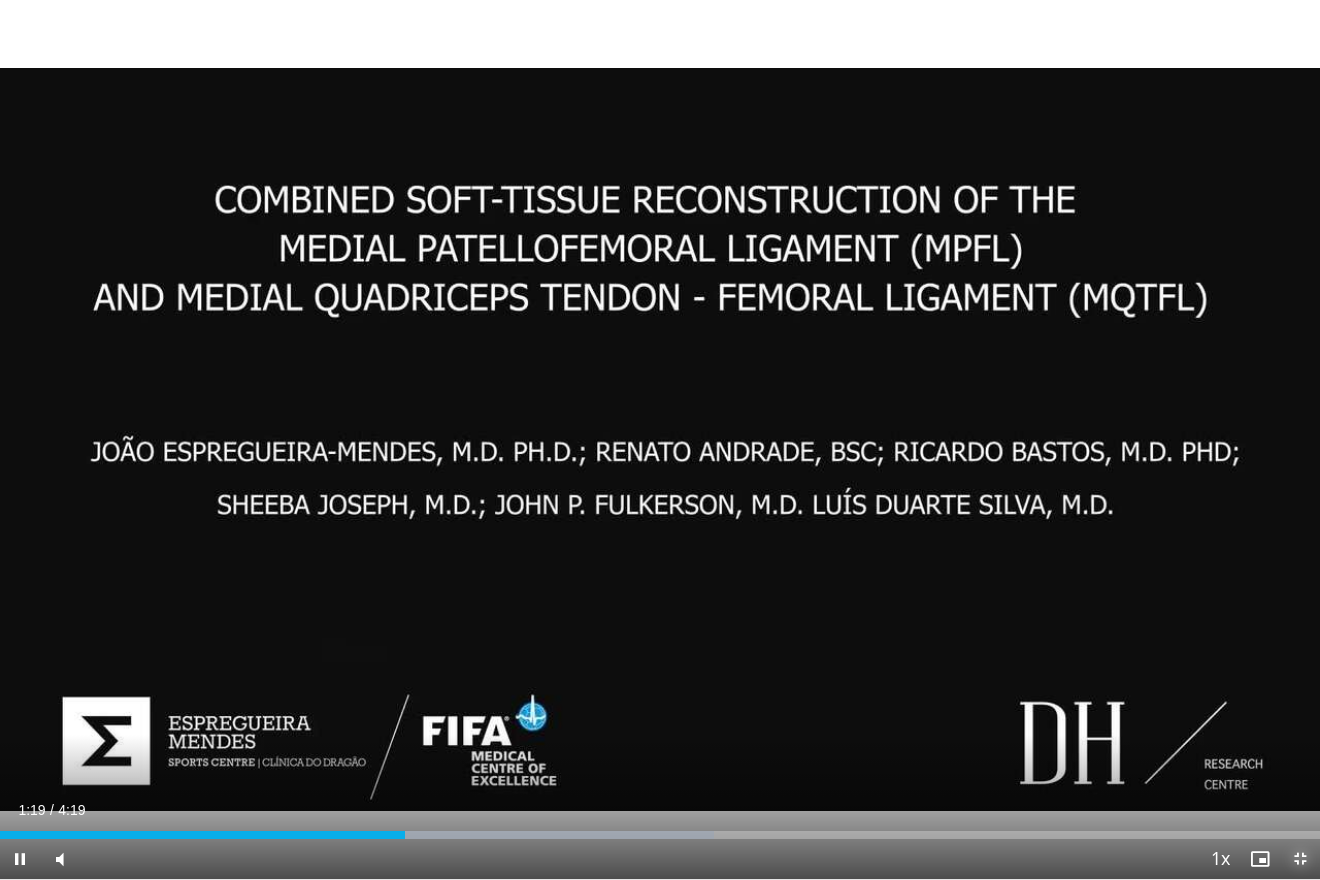 click at bounding box center (1300, 859) 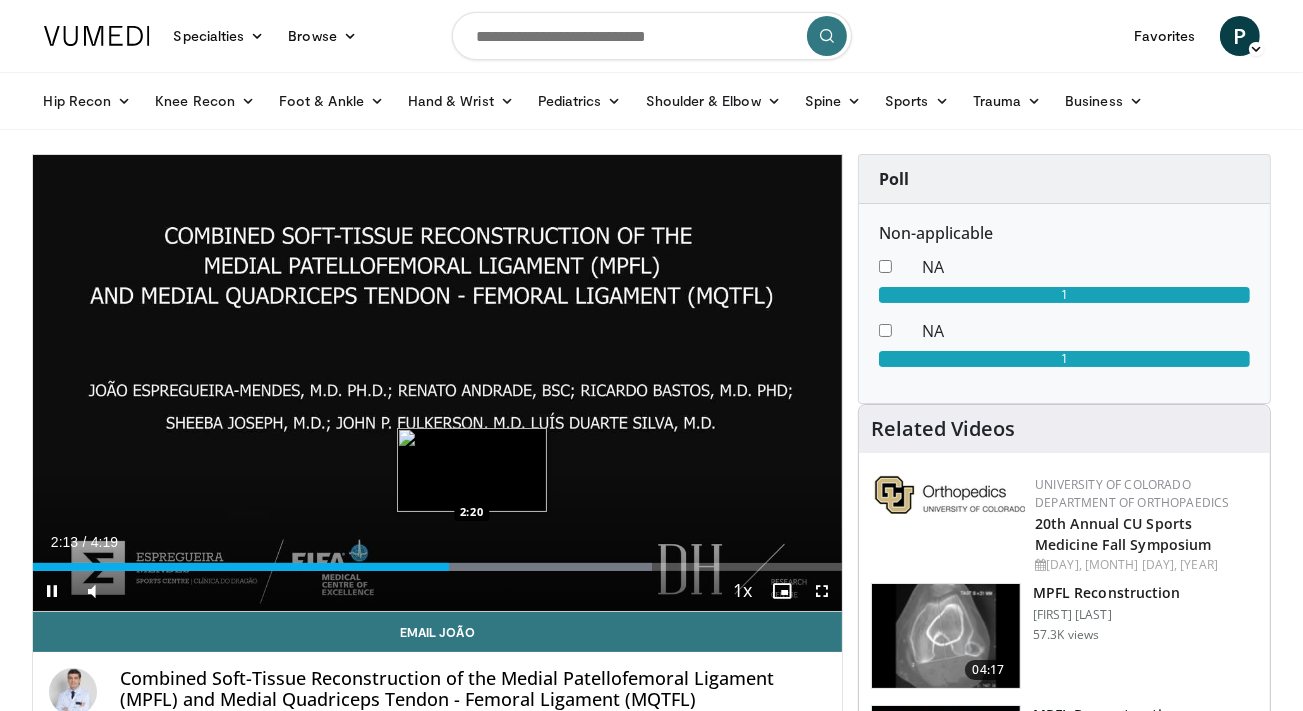 click on "Loaded :  76.51% 2:13 2:20" at bounding box center [438, 561] 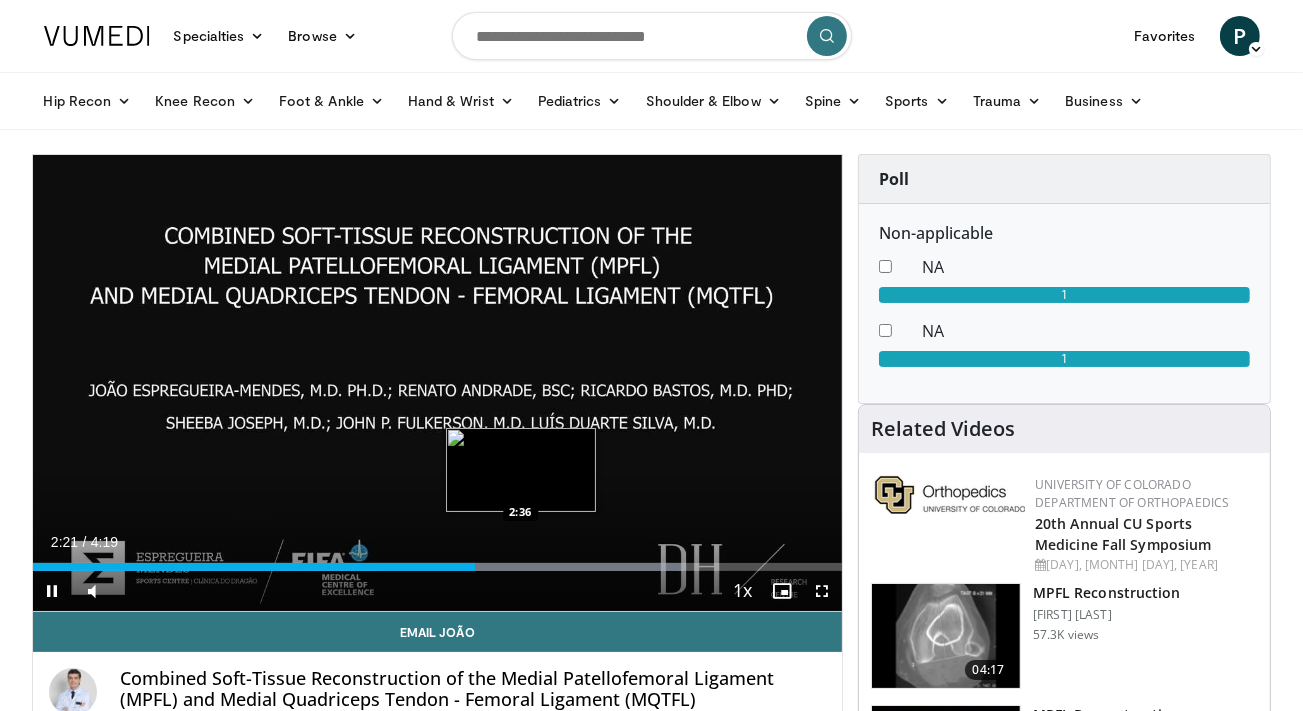 click on "Loaded :  80.34% 2:21 2:36" at bounding box center (438, 567) 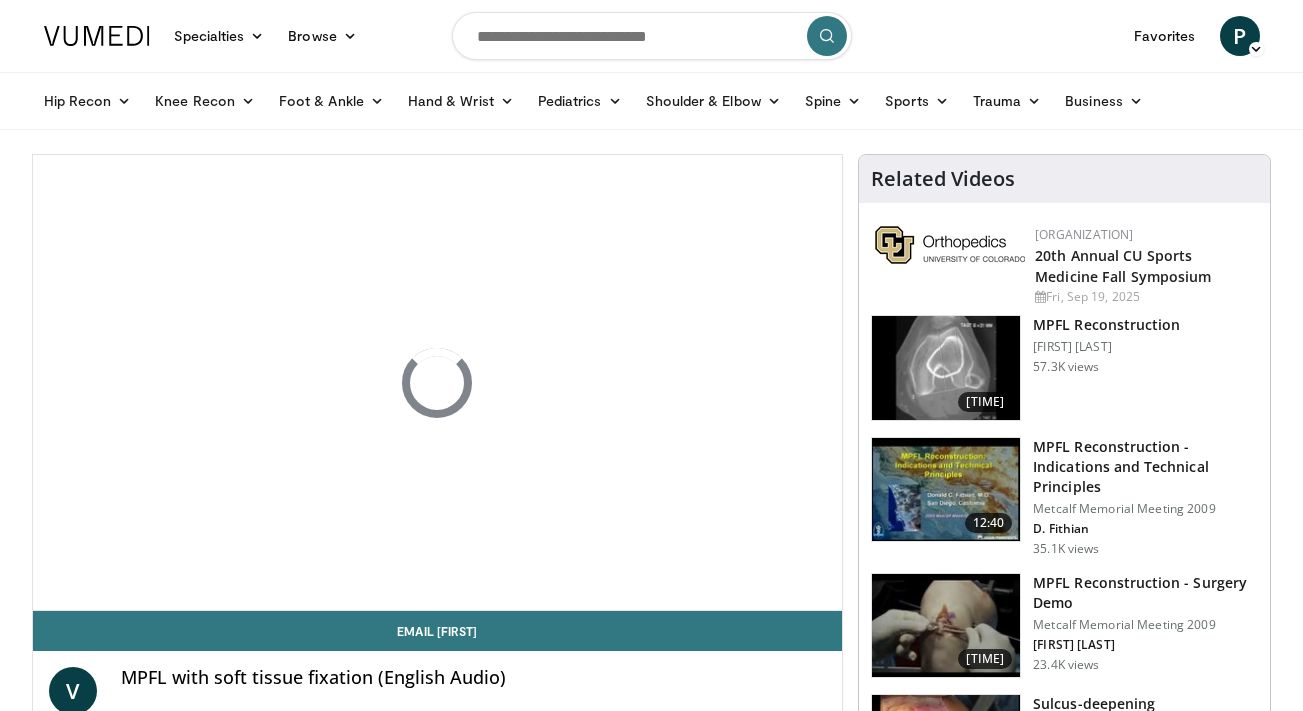 scroll, scrollTop: 0, scrollLeft: 0, axis: both 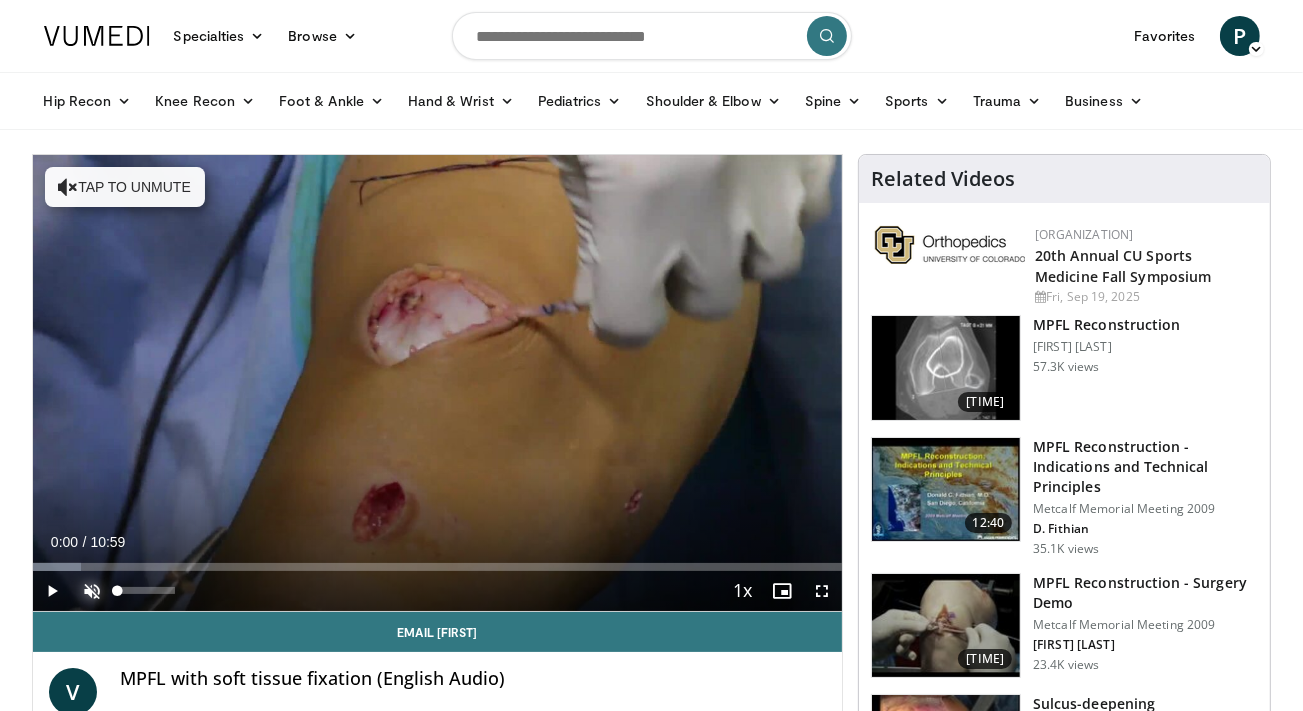 click at bounding box center [93, 591] 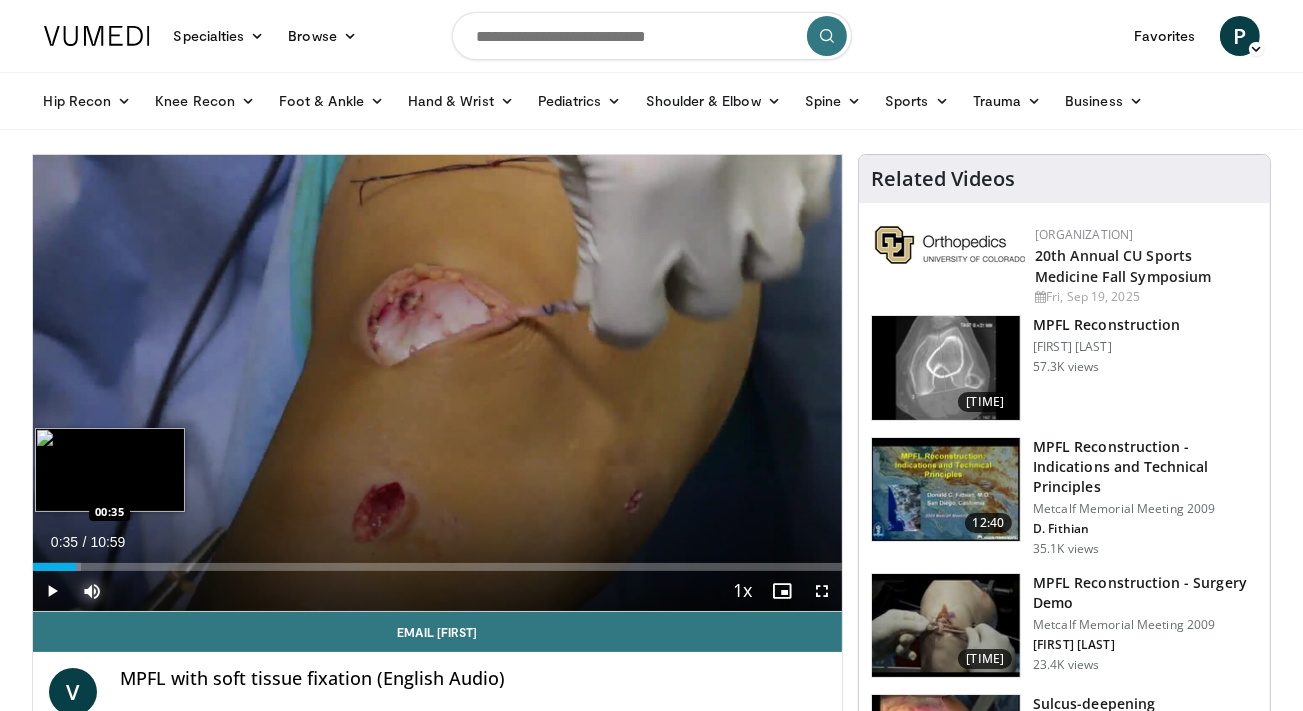 click at bounding box center [57, 567] 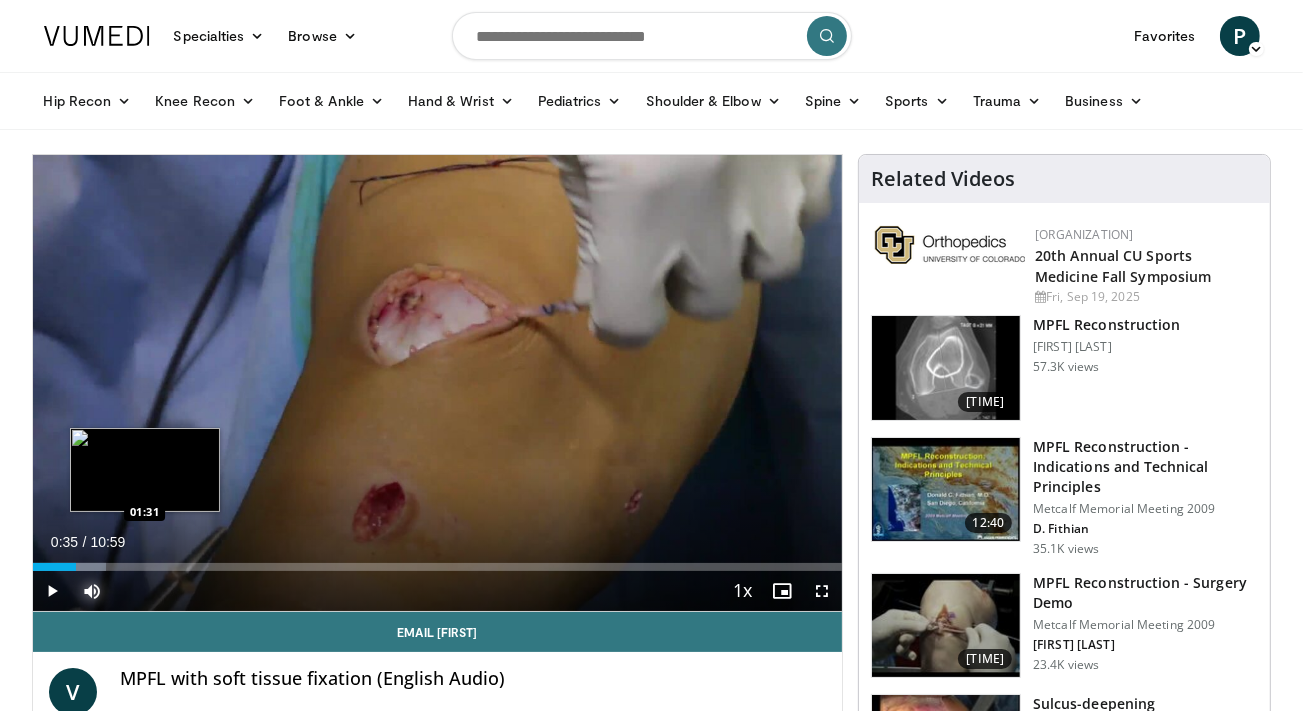 click on "Loaded :  9.10% 00:35 01:31" at bounding box center (438, 561) 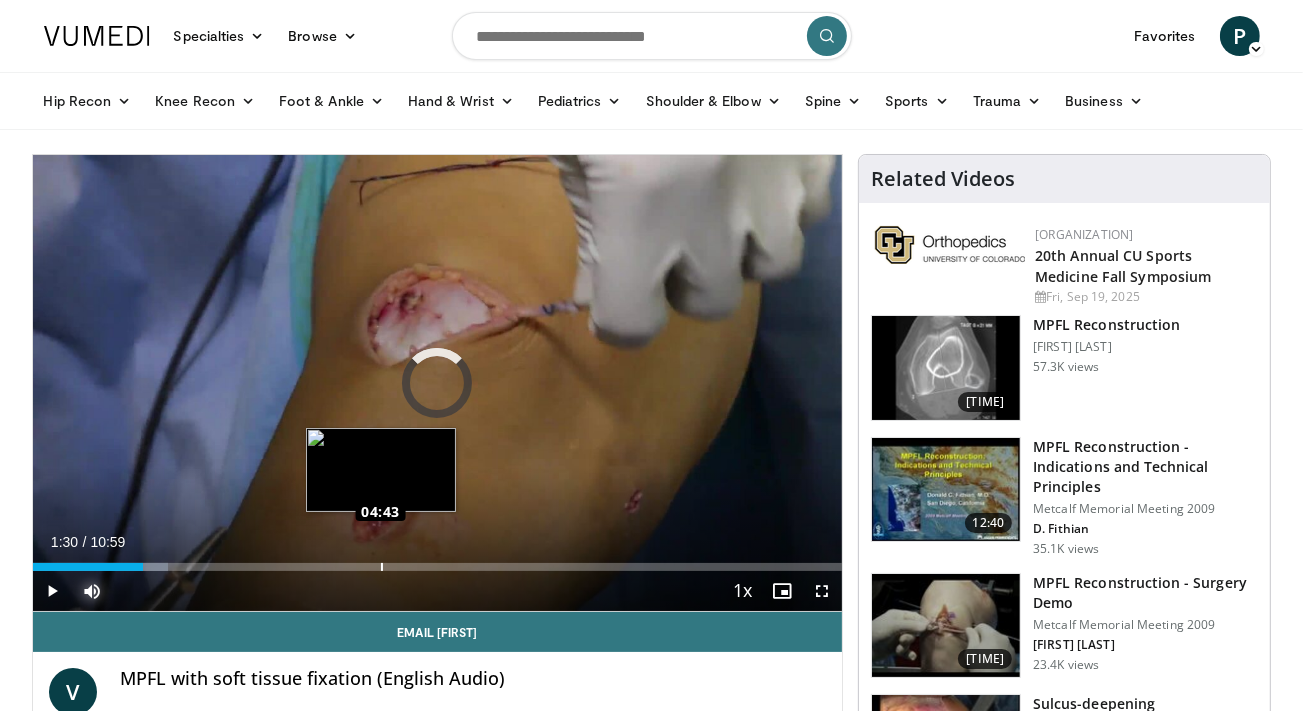 click on "Loaded :  16.68% [TIME] [TIME]" at bounding box center [438, 567] 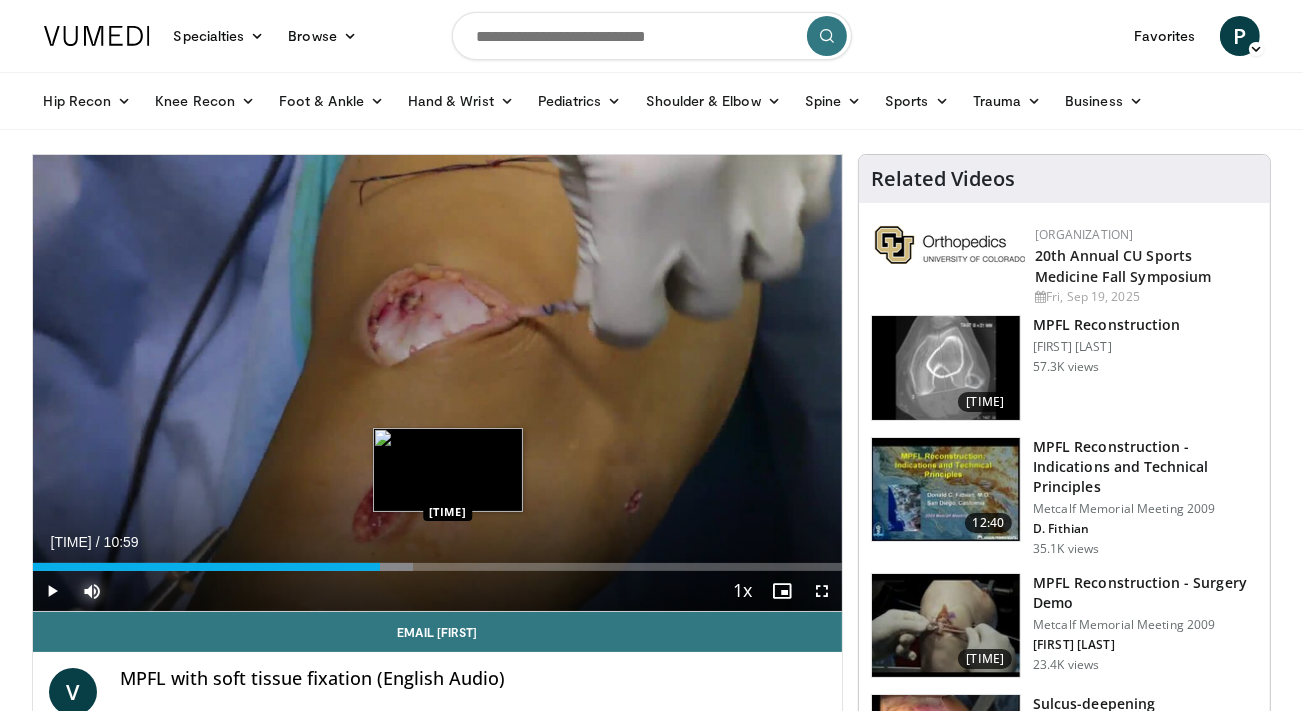 click on "Loaded :  47.01% [TIME] [TIME]" at bounding box center (438, 567) 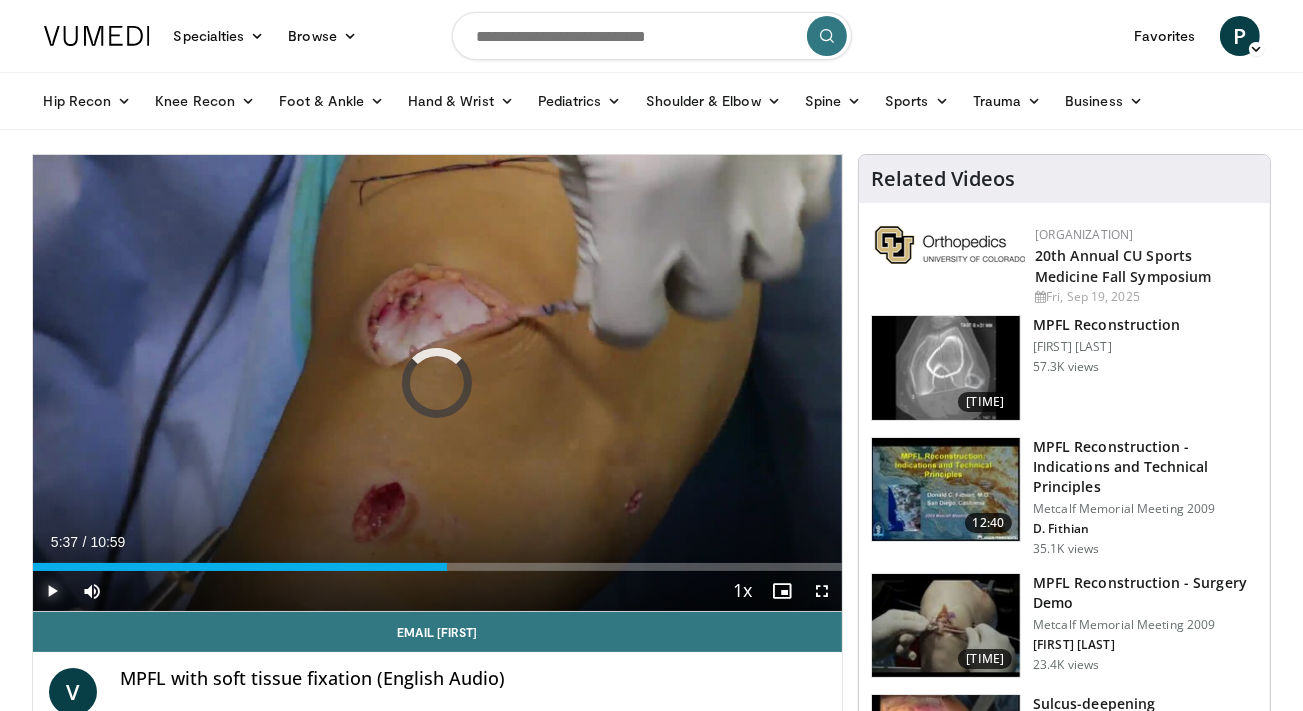 click at bounding box center (53, 591) 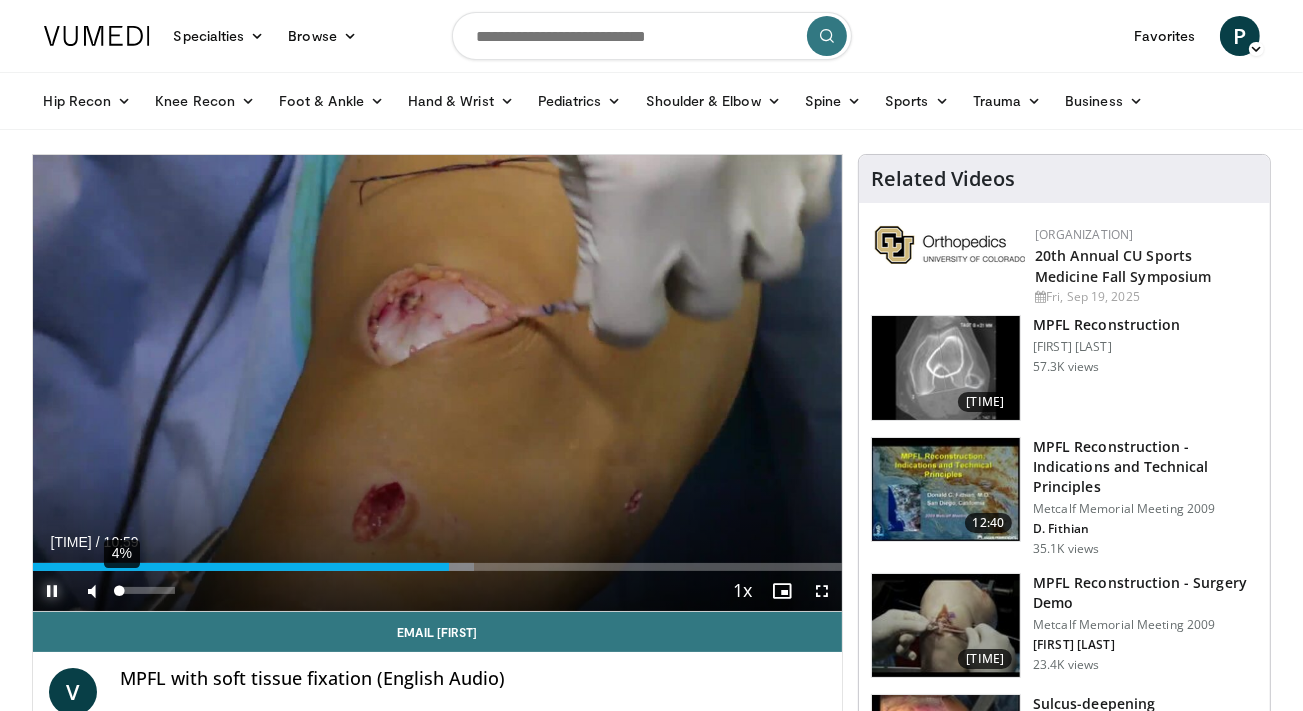 click at bounding box center (119, 590) 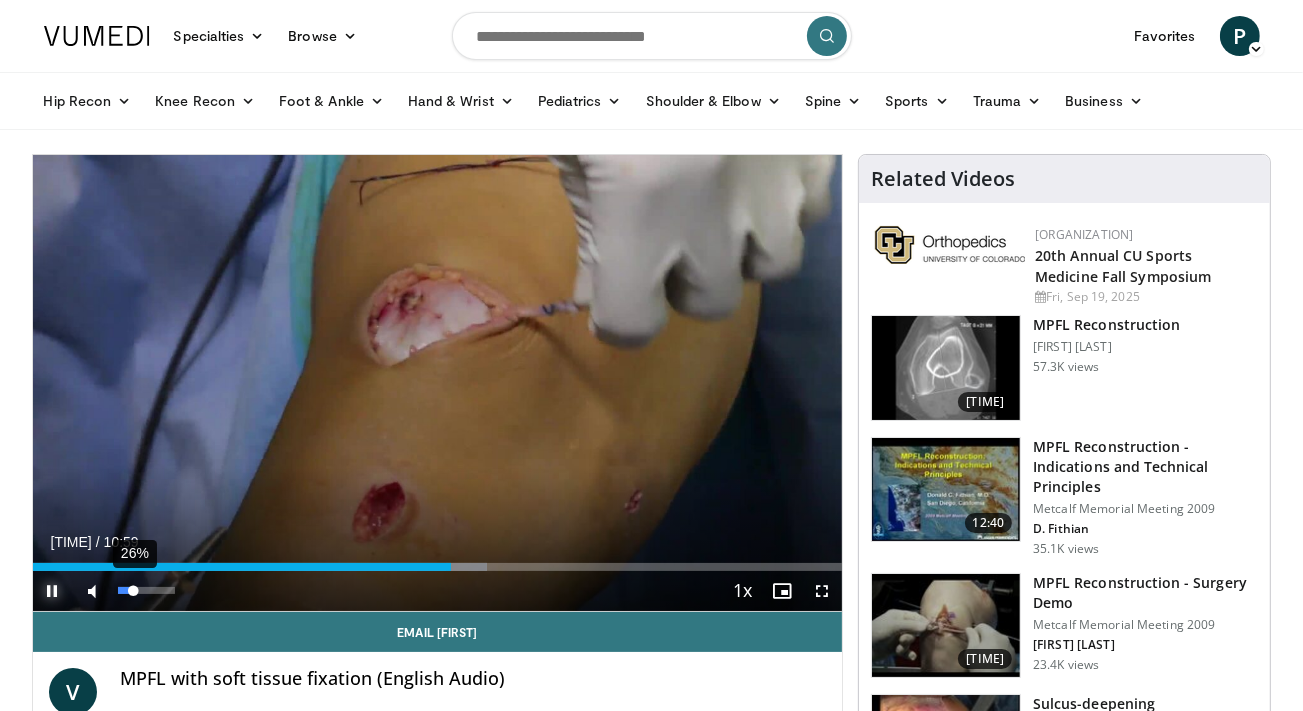 drag, startPoint x: 123, startPoint y: 588, endPoint x: 134, endPoint y: 591, distance: 11.401754 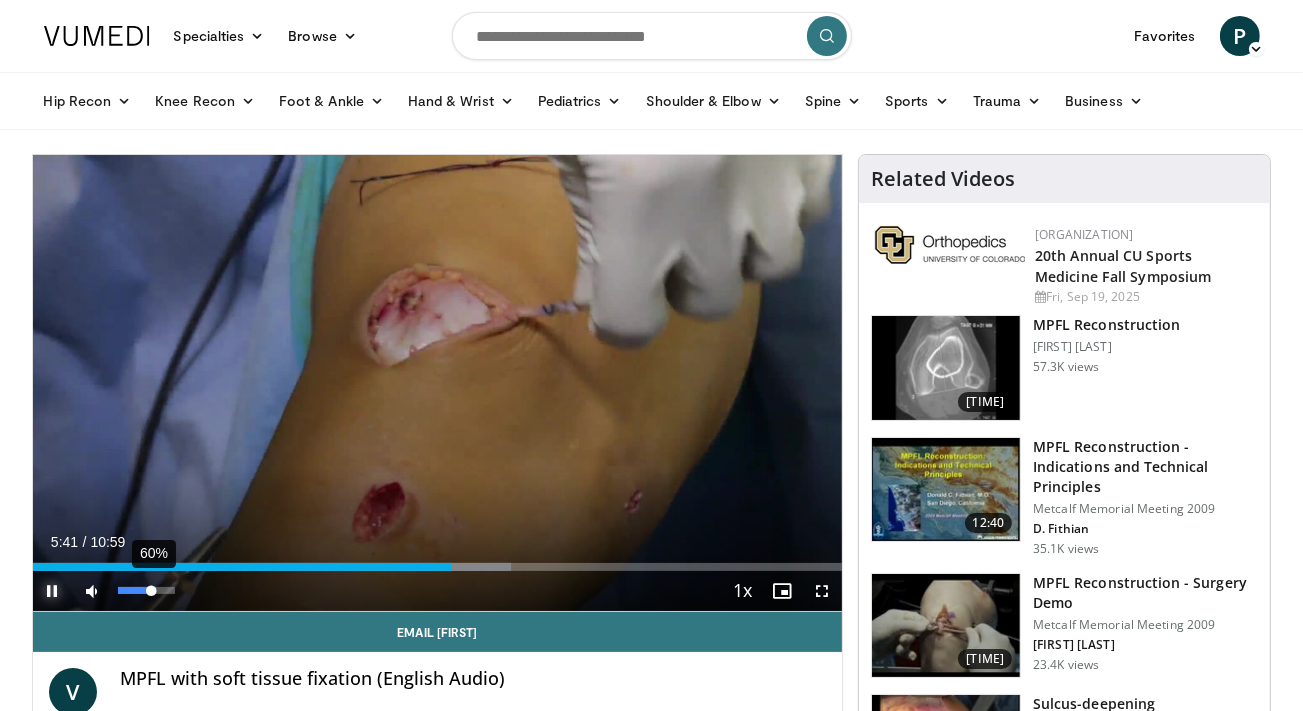 drag, startPoint x: 134, startPoint y: 591, endPoint x: 152, endPoint y: 589, distance: 18.110771 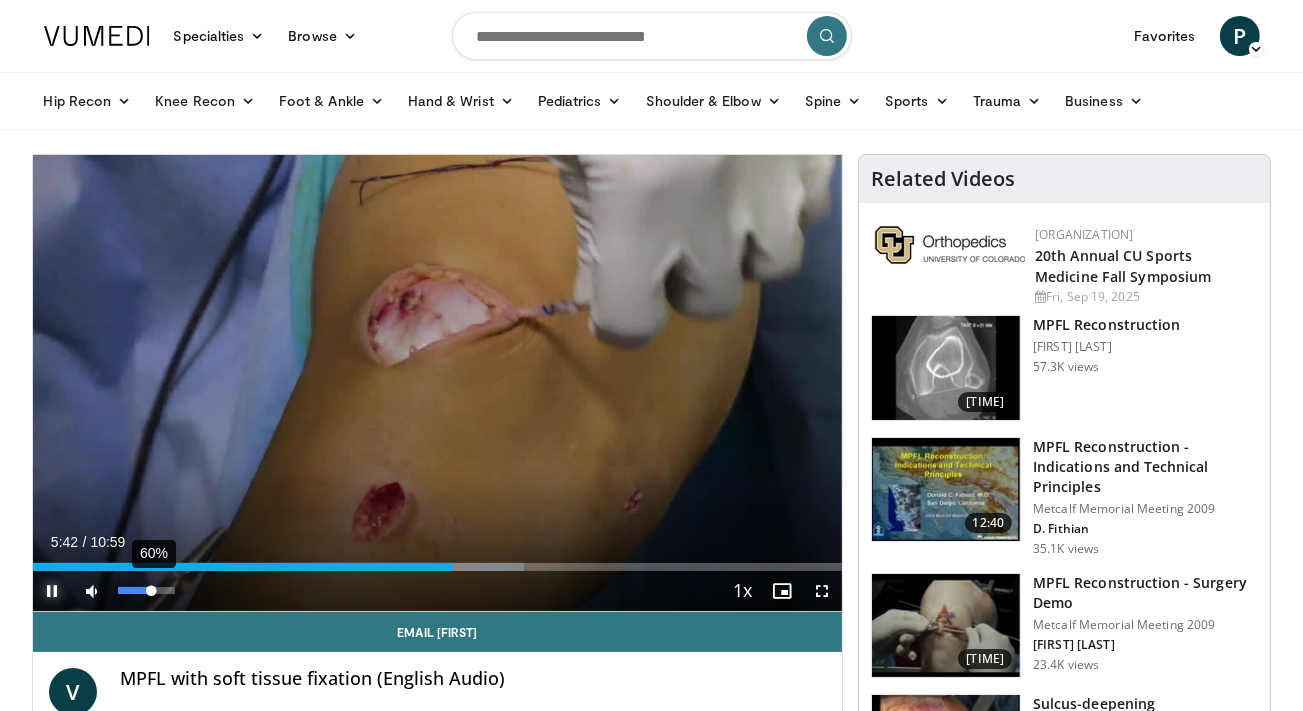 click at bounding box center (135, 590) 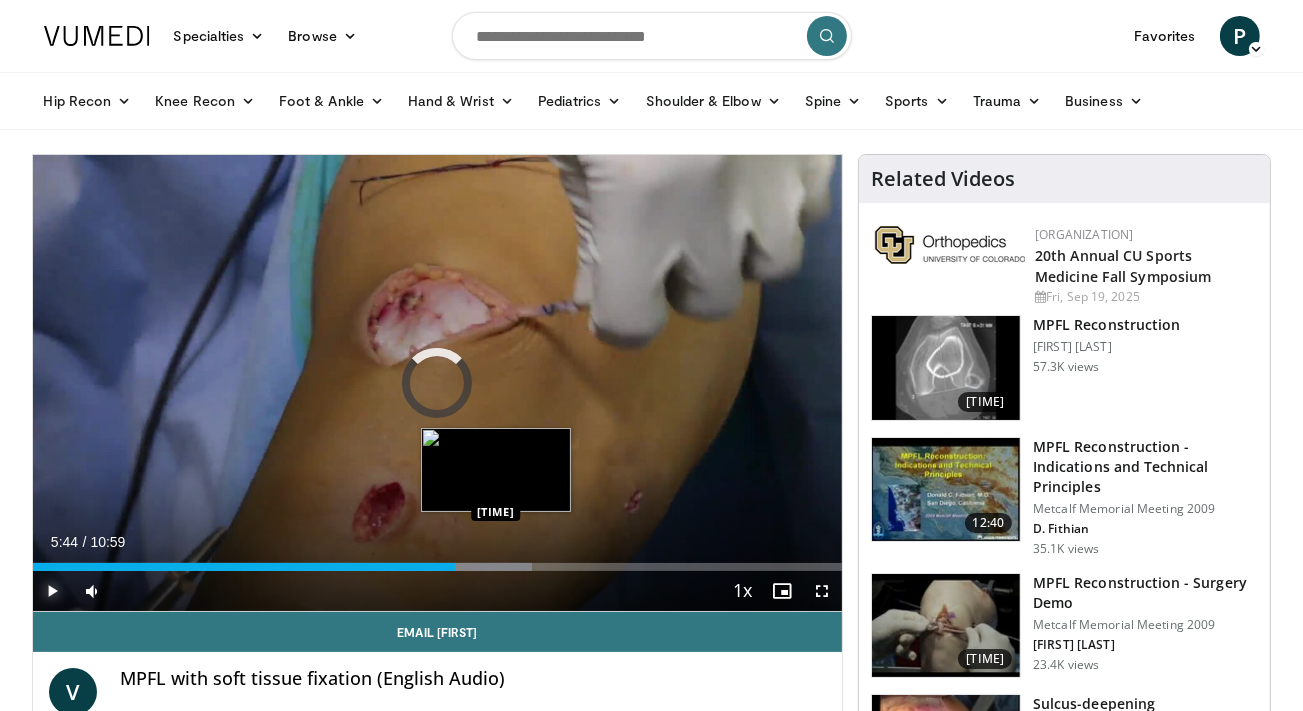 click on "Loaded : 61.66% 05:44 06:16" at bounding box center (438, 561) 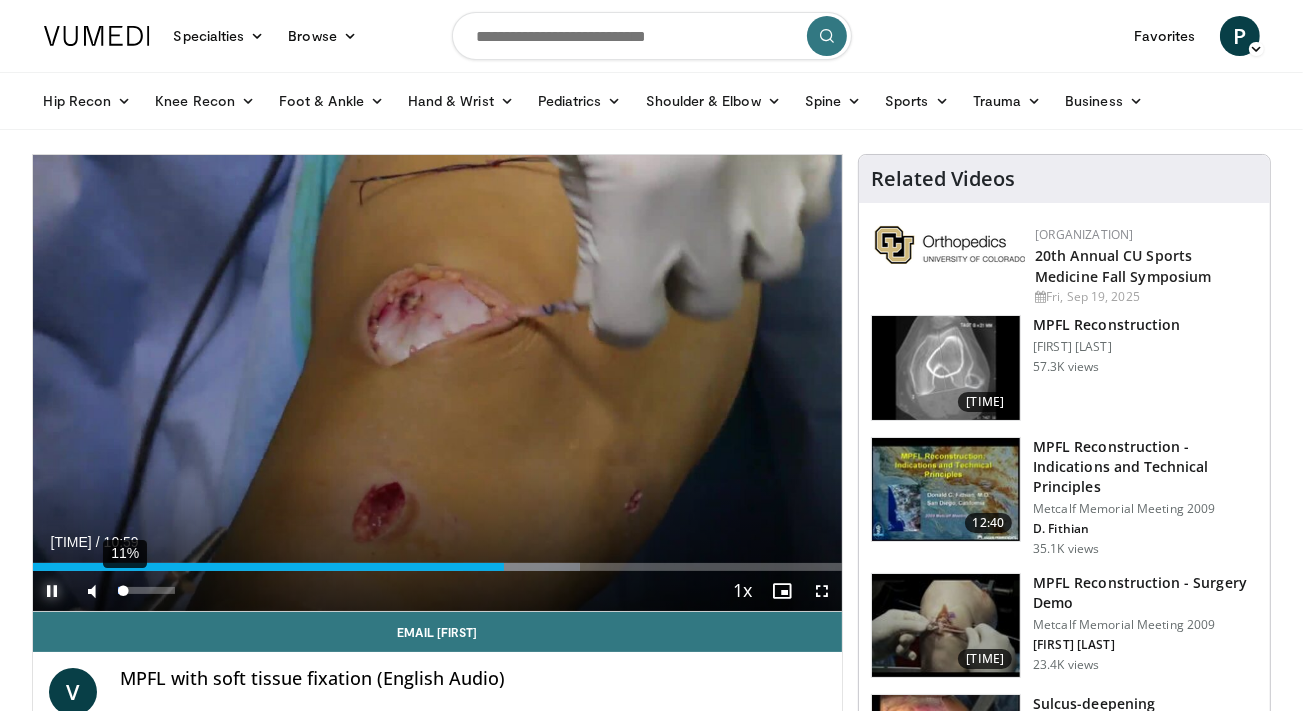 drag, startPoint x: 155, startPoint y: 593, endPoint x: 123, endPoint y: 594, distance: 32.01562 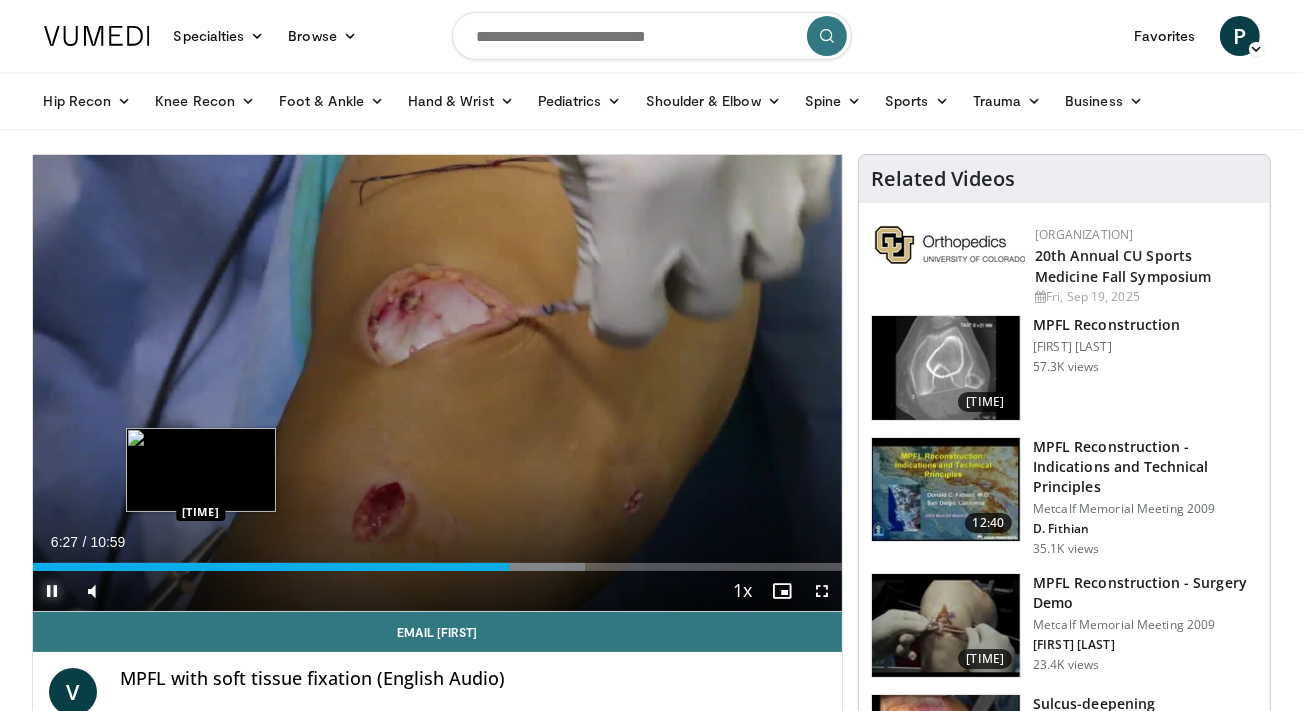 click on "06:28" at bounding box center [271, 567] 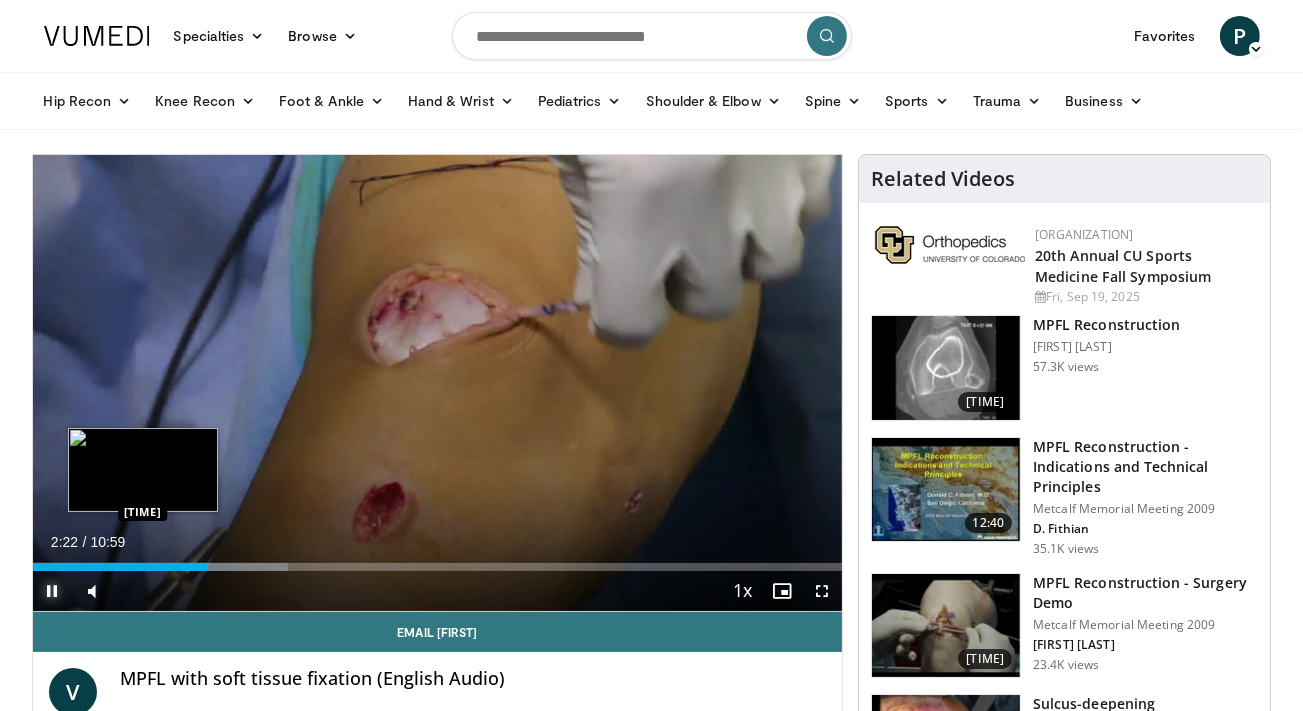 click on "02:22" at bounding box center [120, 567] 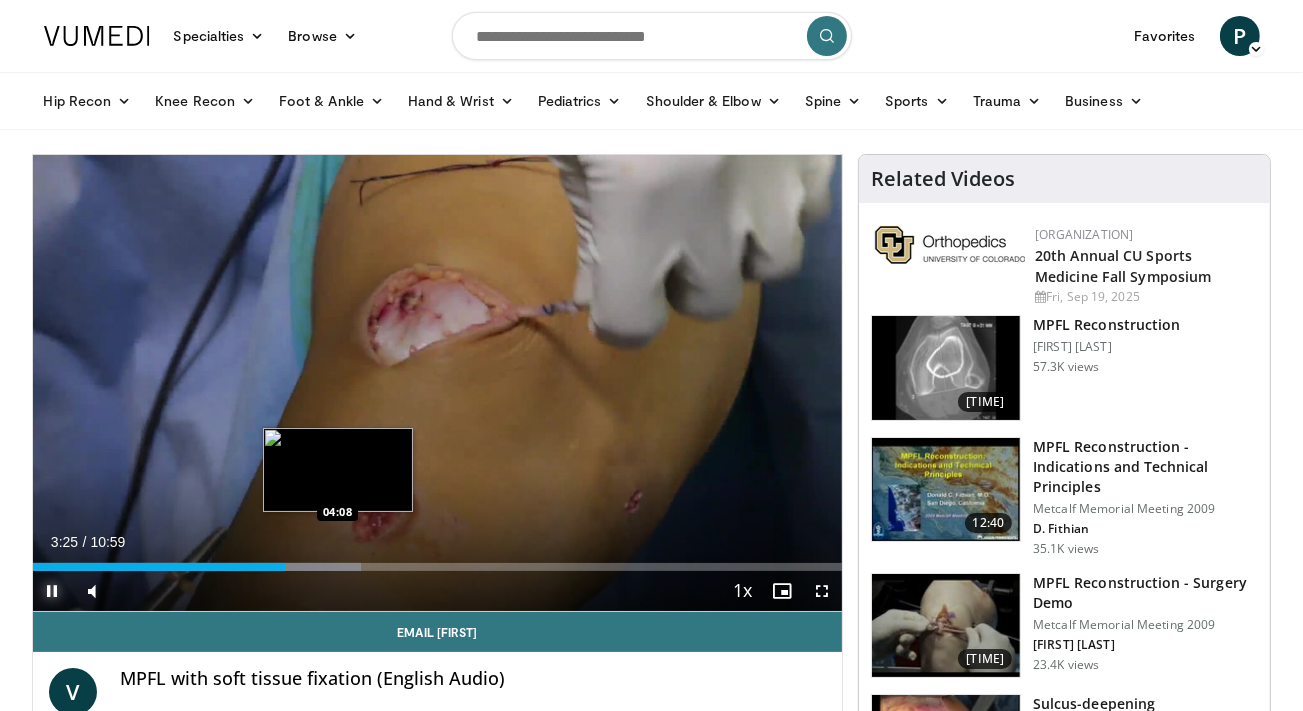 click on "Loaded : 40.60% 03:25 04:08" at bounding box center (438, 567) 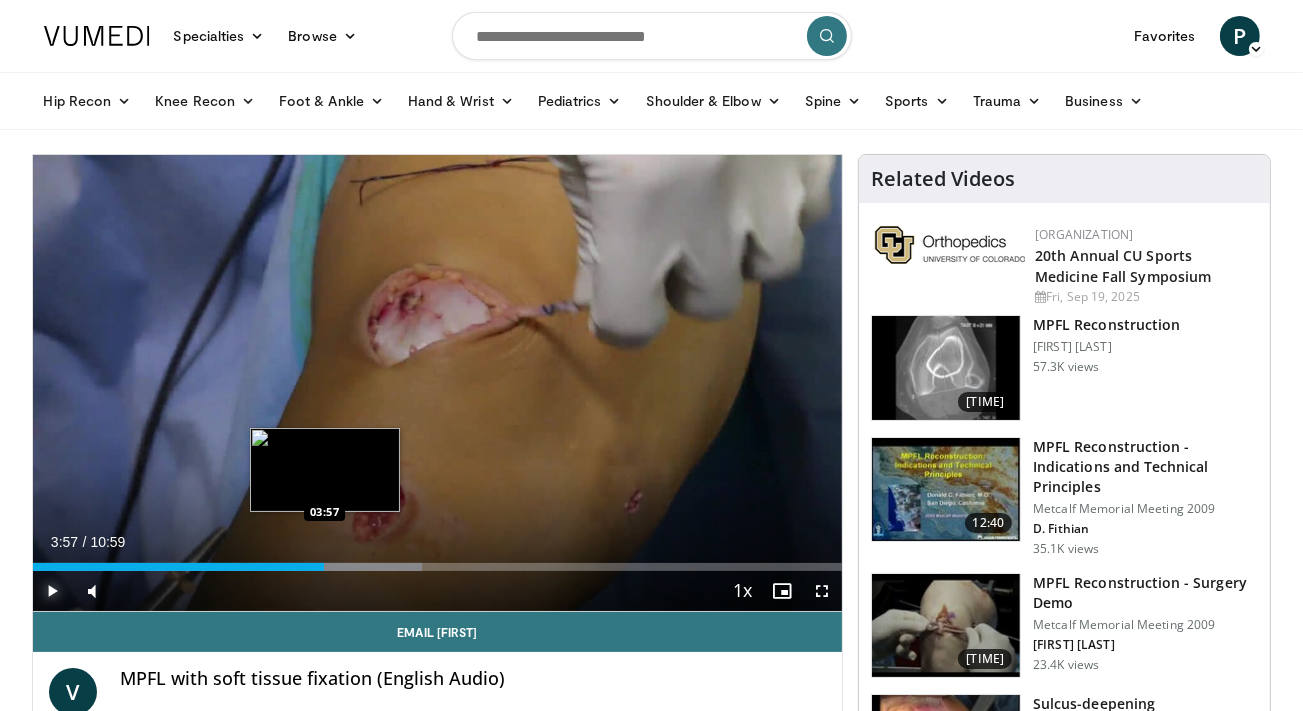 click on "Loaded : 48.12% 03:57 03:57" at bounding box center (438, 567) 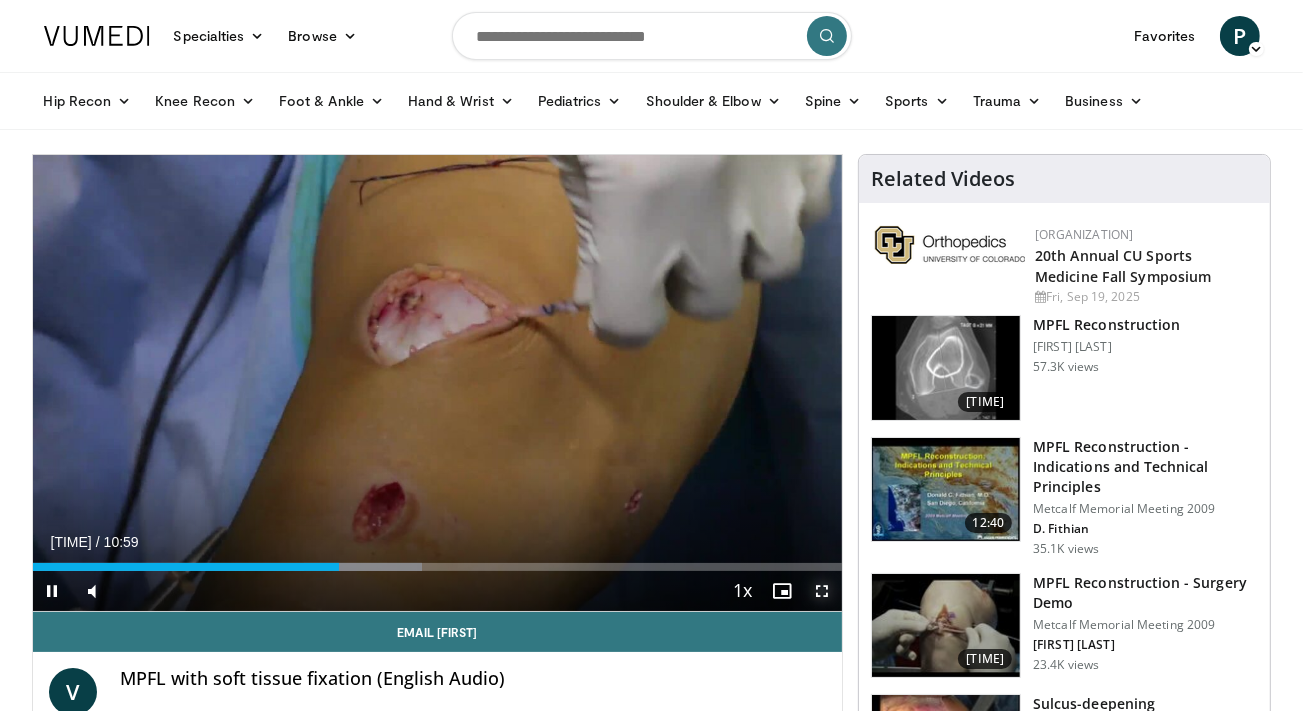 click at bounding box center [822, 591] 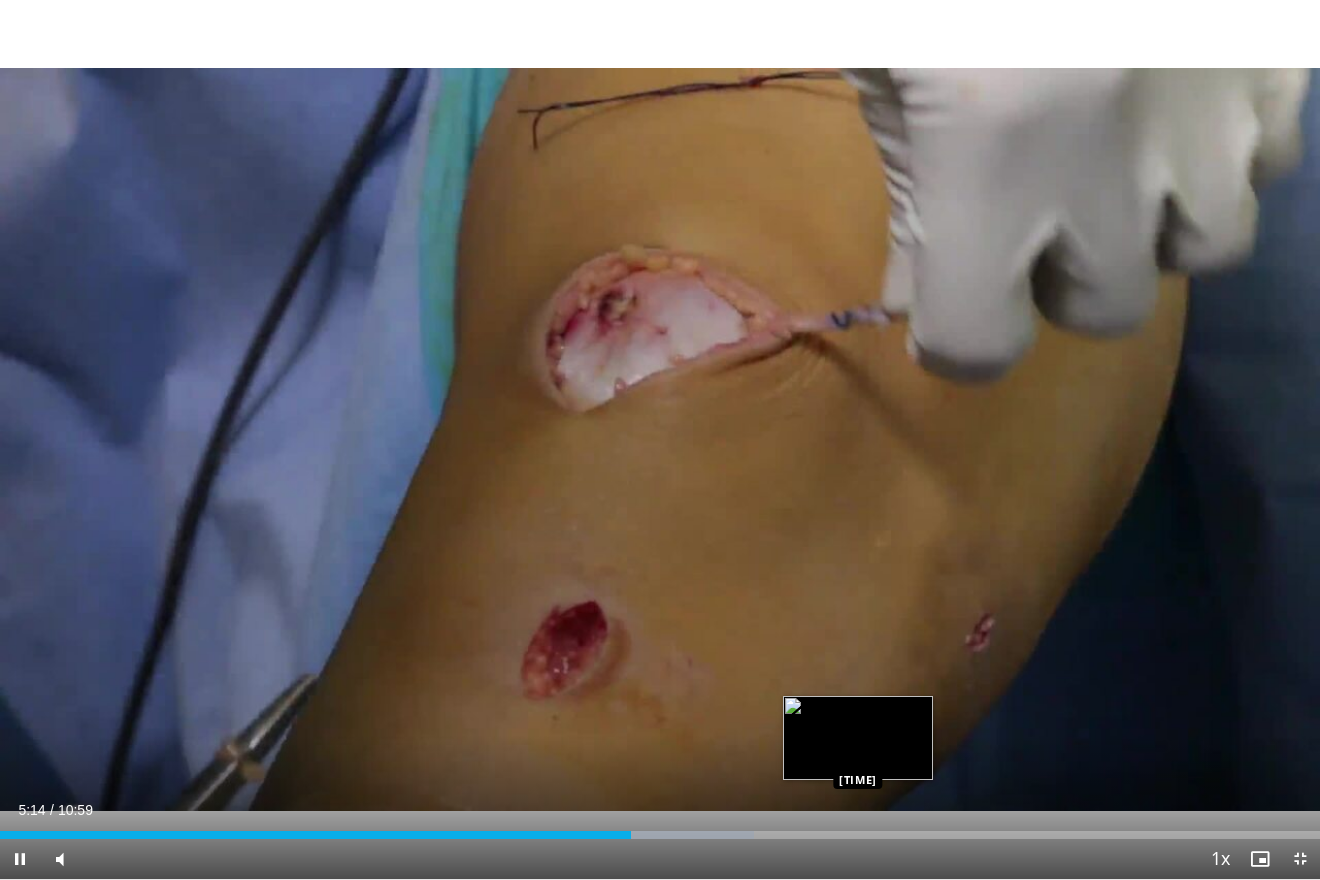 click on "Loaded :  57.15% 05:15 07:08" at bounding box center [660, 835] 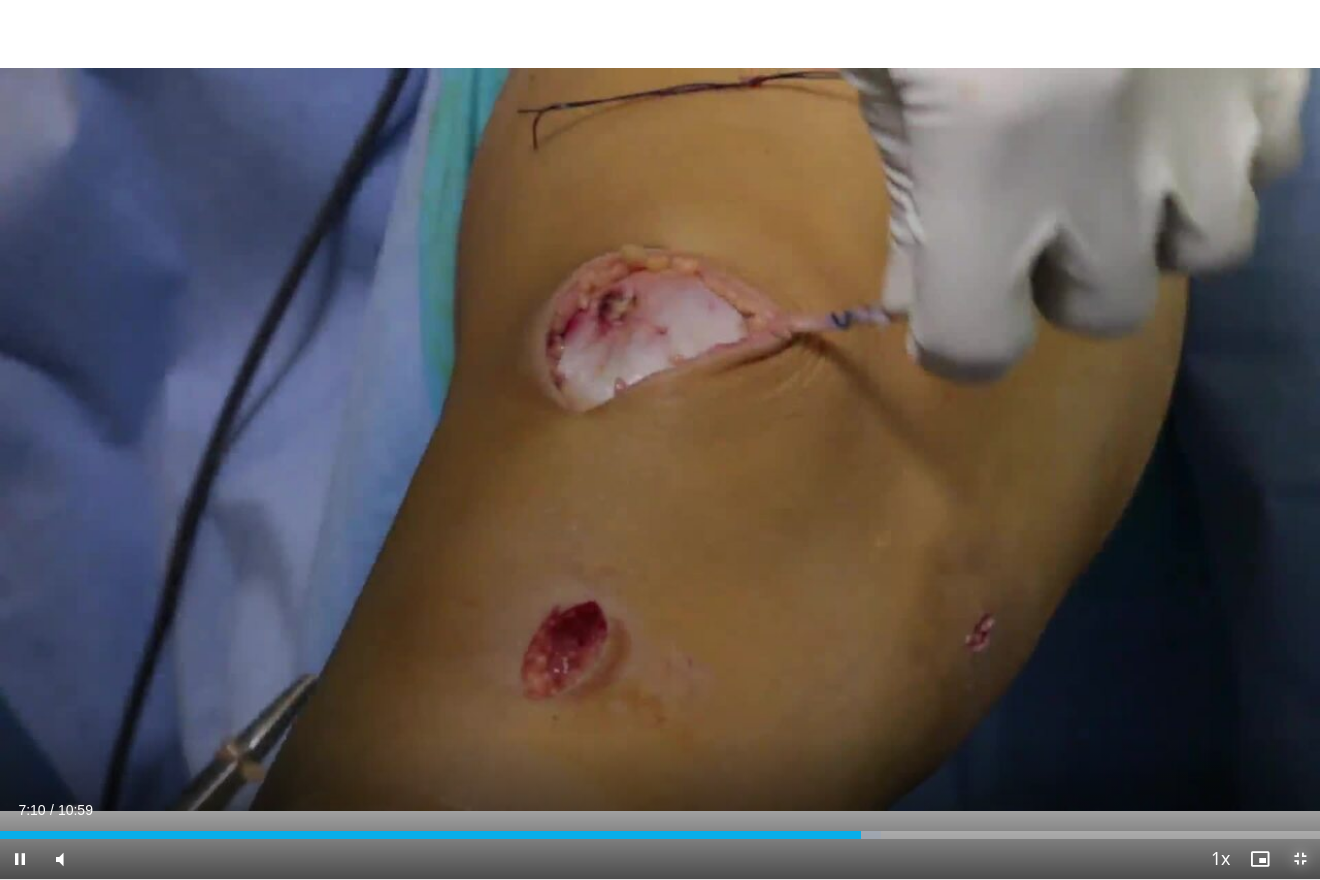click at bounding box center [1300, 859] 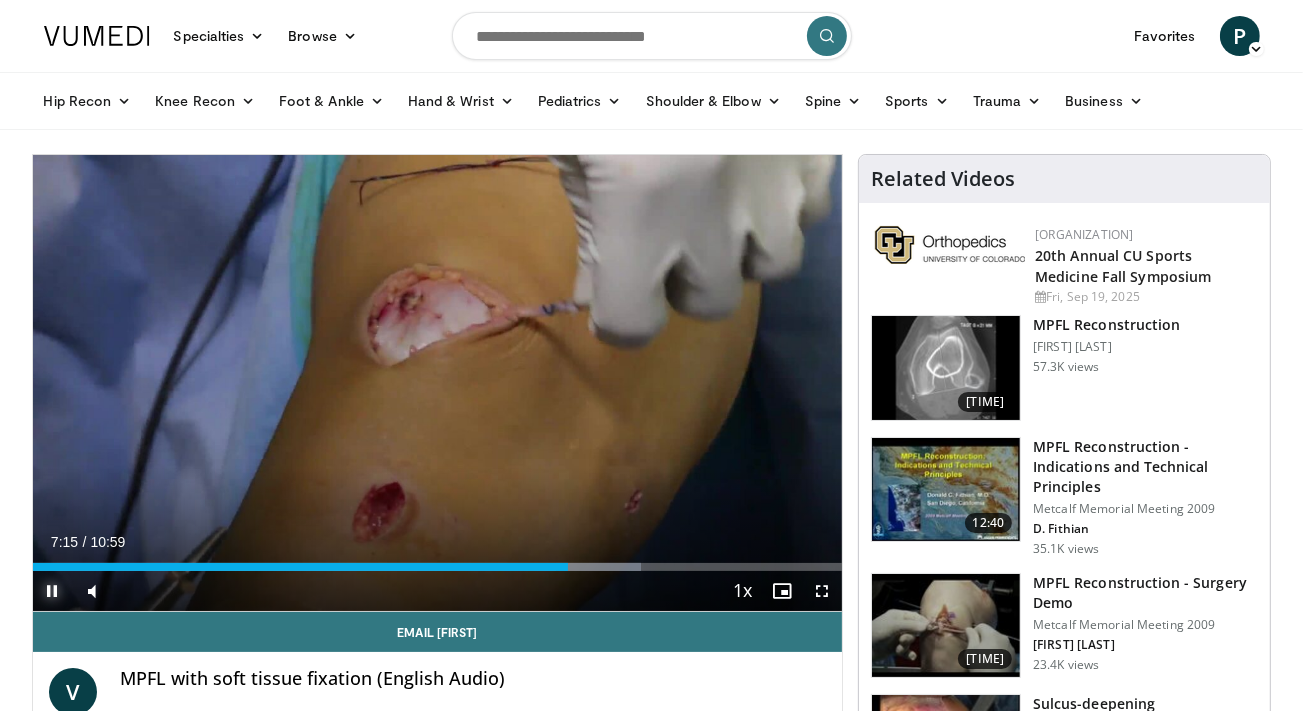 click at bounding box center (53, 591) 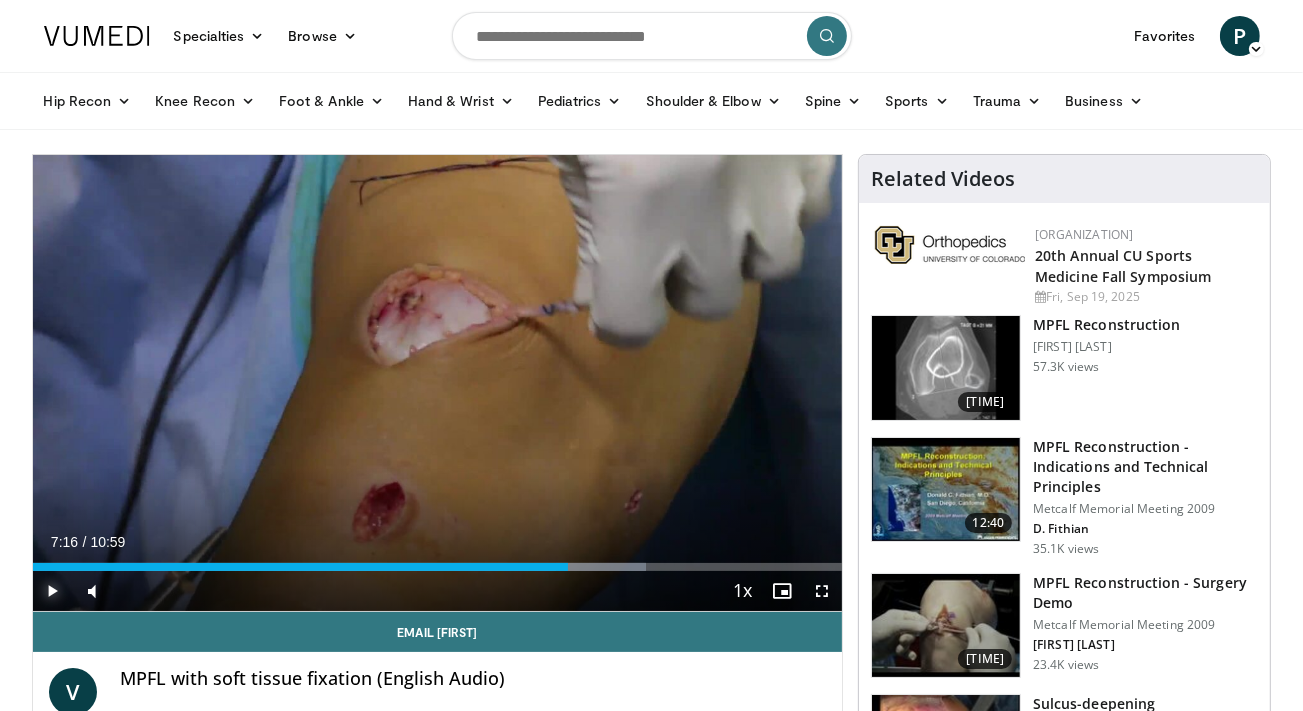 click at bounding box center (53, 591) 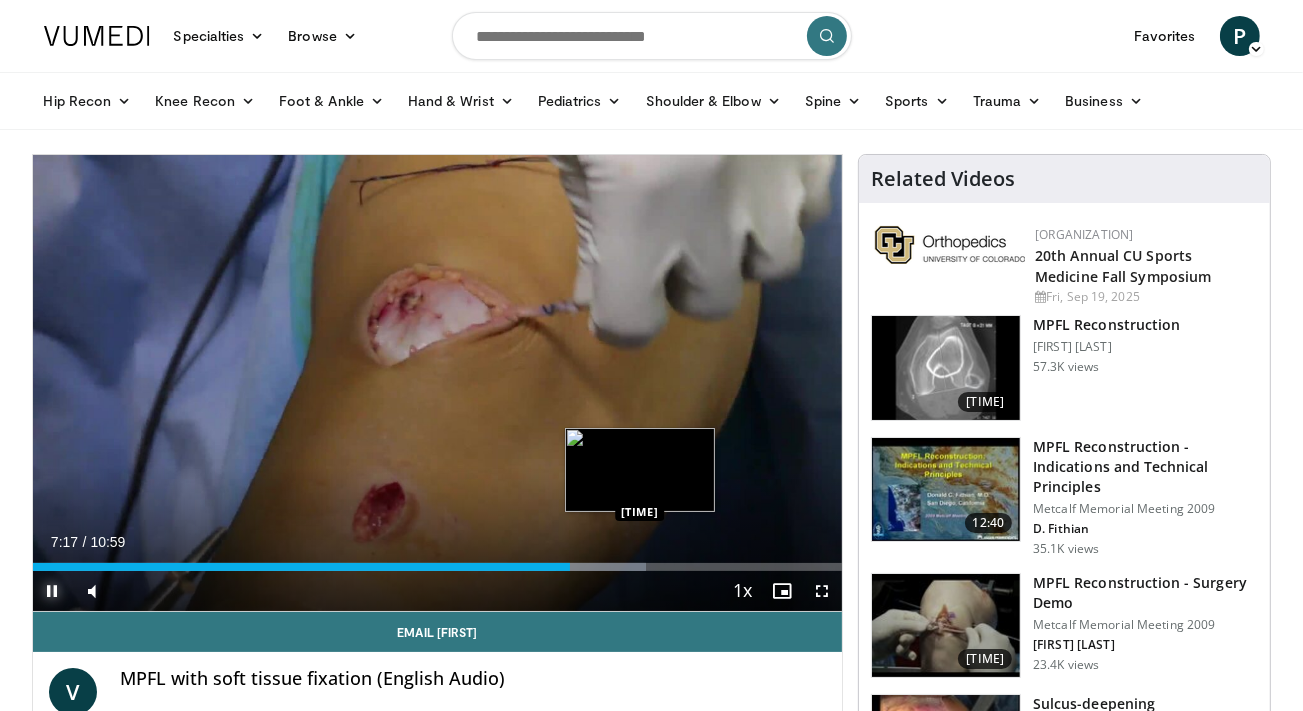 click on "Loaded : 75.82% 07:17 08:14" at bounding box center [438, 567] 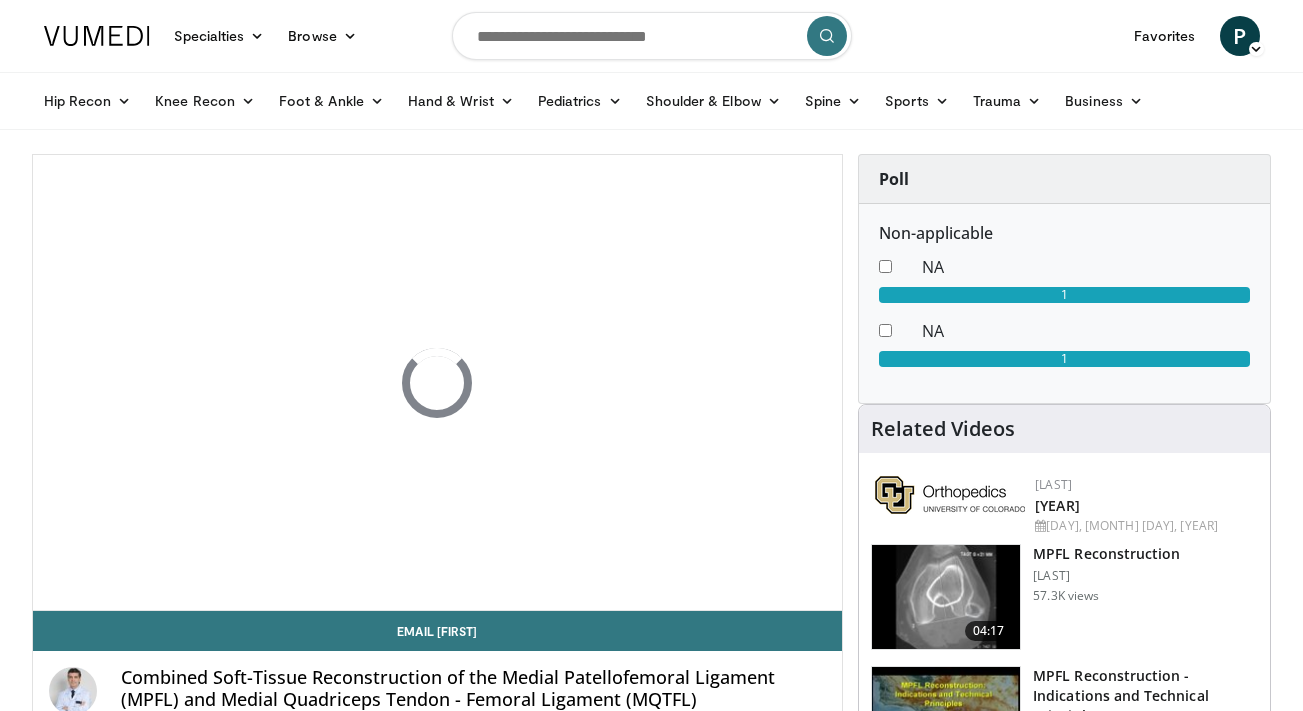 scroll, scrollTop: 0, scrollLeft: 0, axis: both 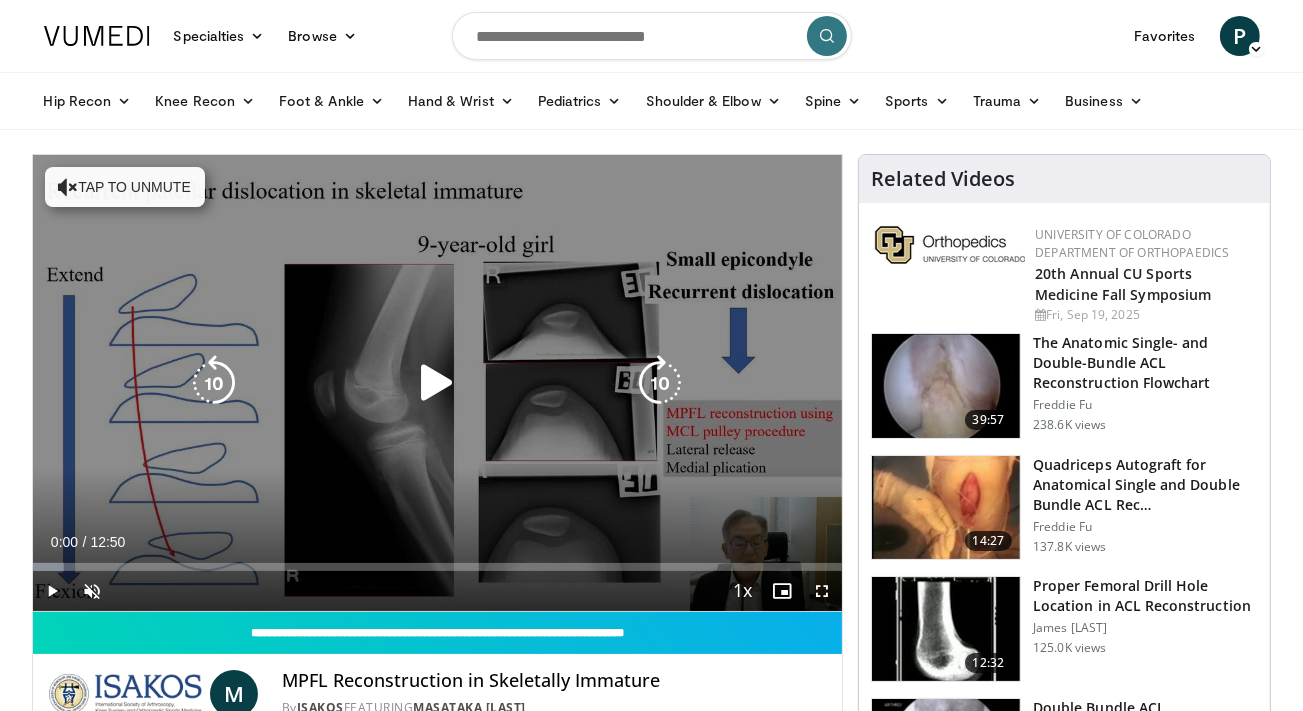 click at bounding box center (437, 383) 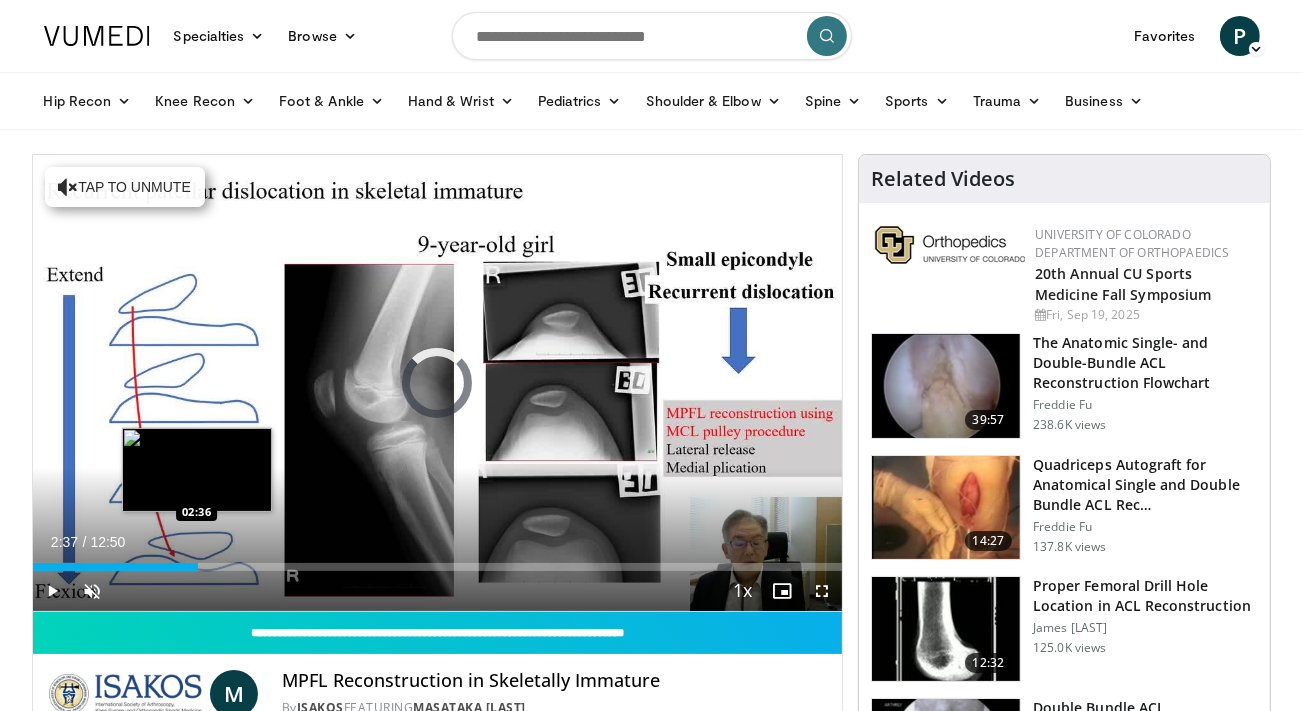 click on "Loaded :  5.14% 02:37 02:36" at bounding box center (438, 567) 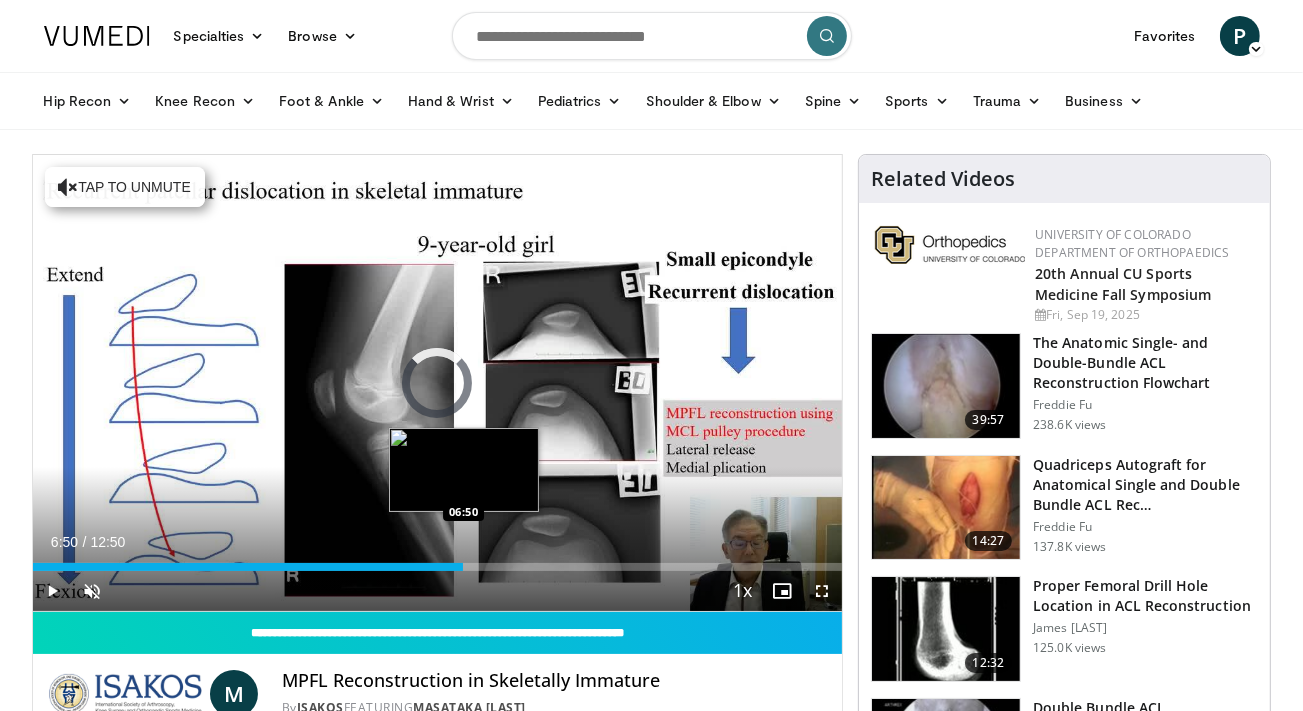 click on "Loaded :  25.98% 02:39 06:50" at bounding box center [438, 567] 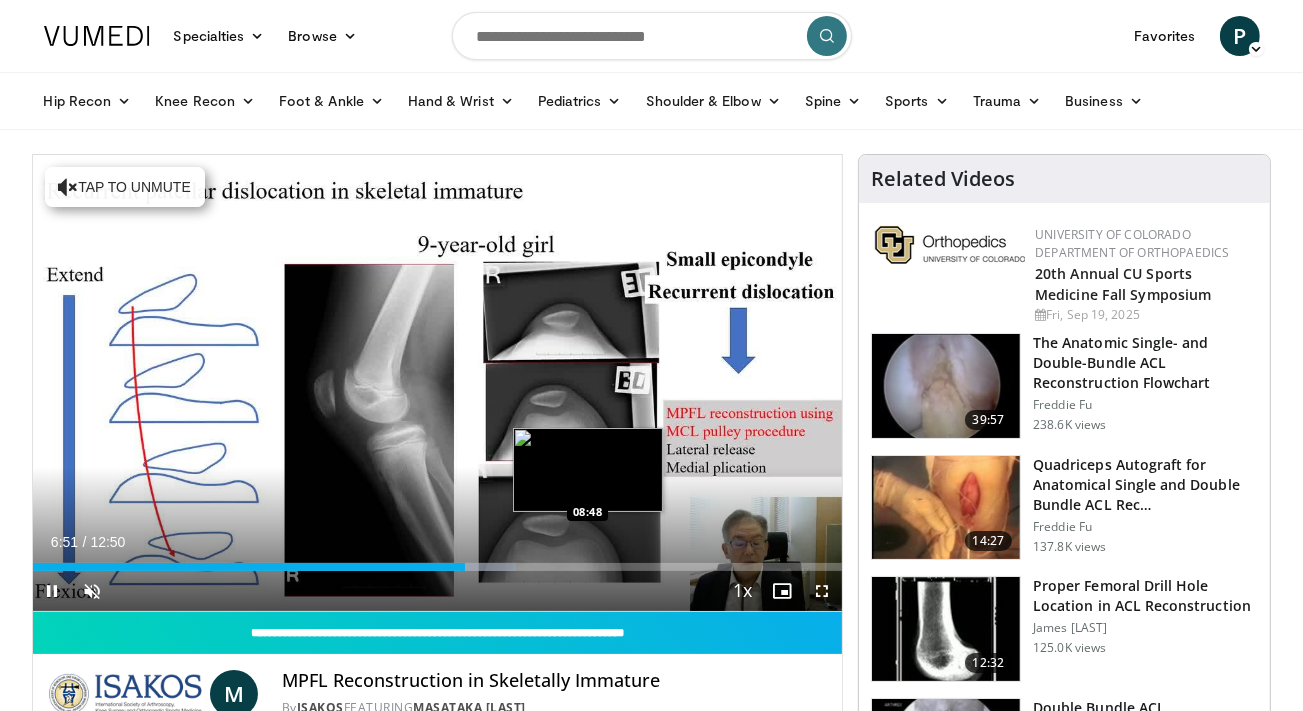 click on "Loaded :  59.75% 06:51 08:48" at bounding box center [438, 561] 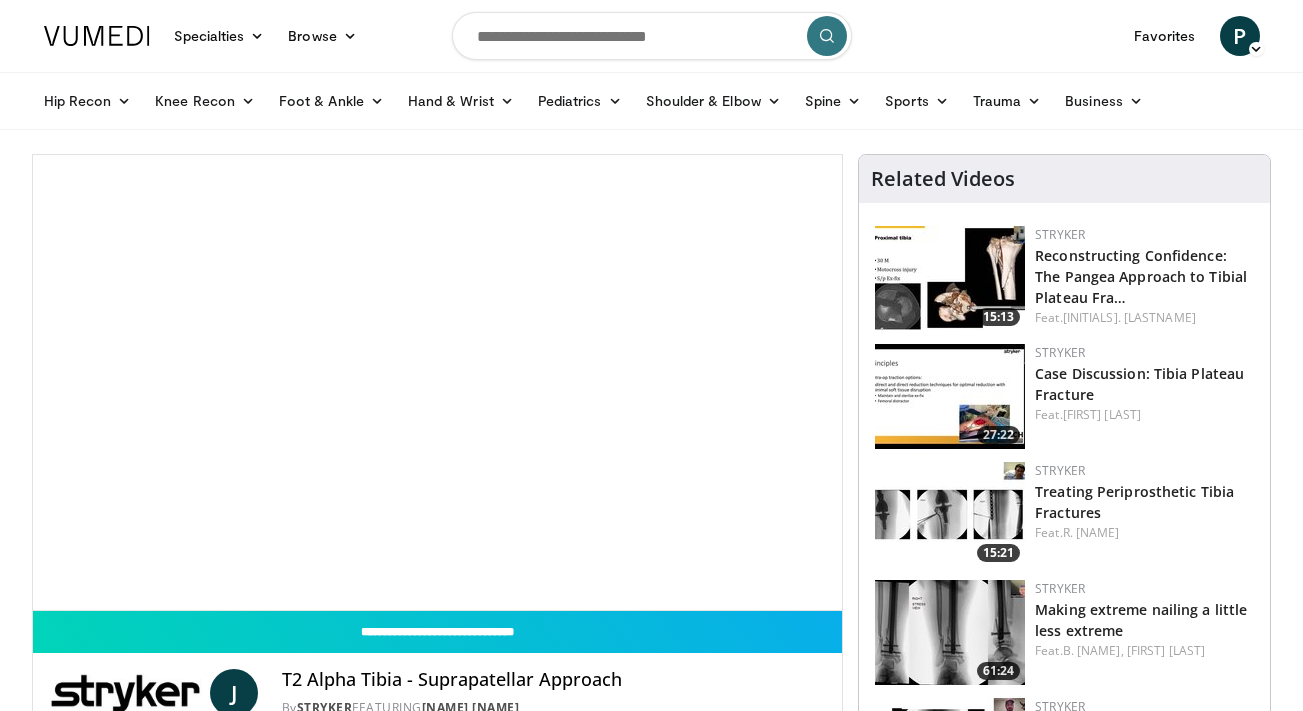 scroll, scrollTop: 0, scrollLeft: 0, axis: both 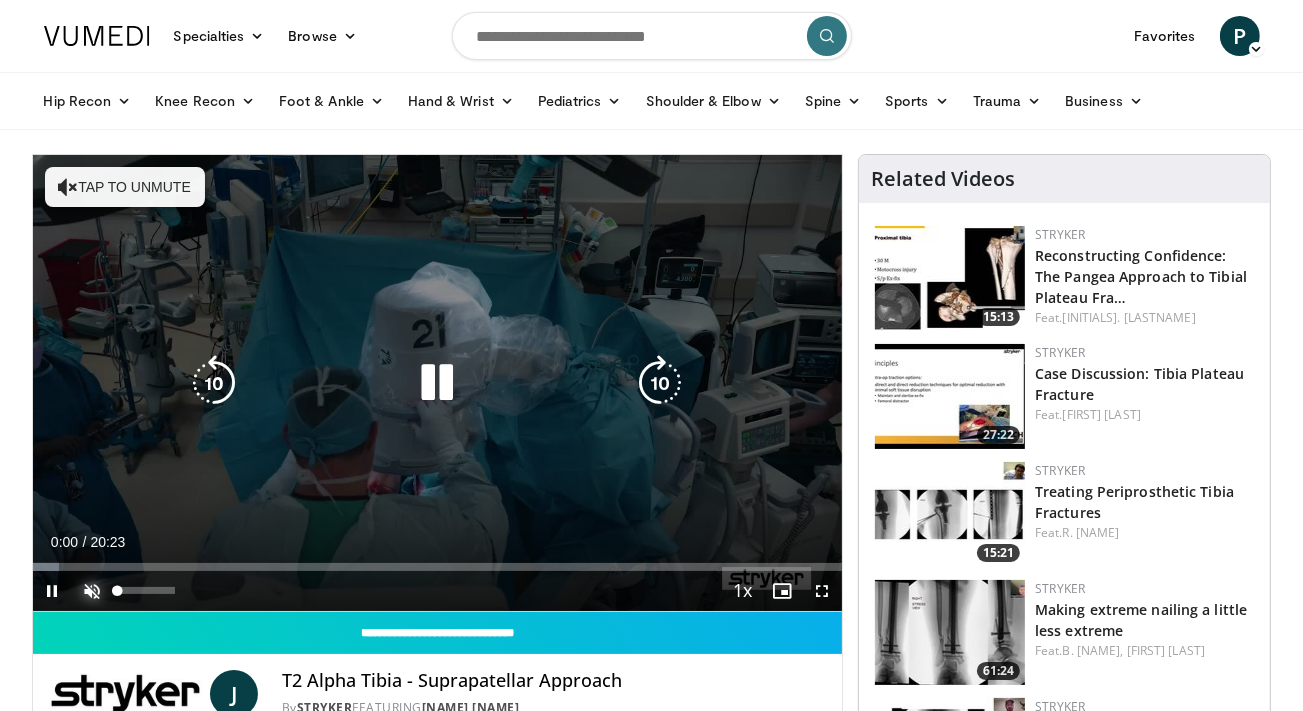 click at bounding box center [93, 591] 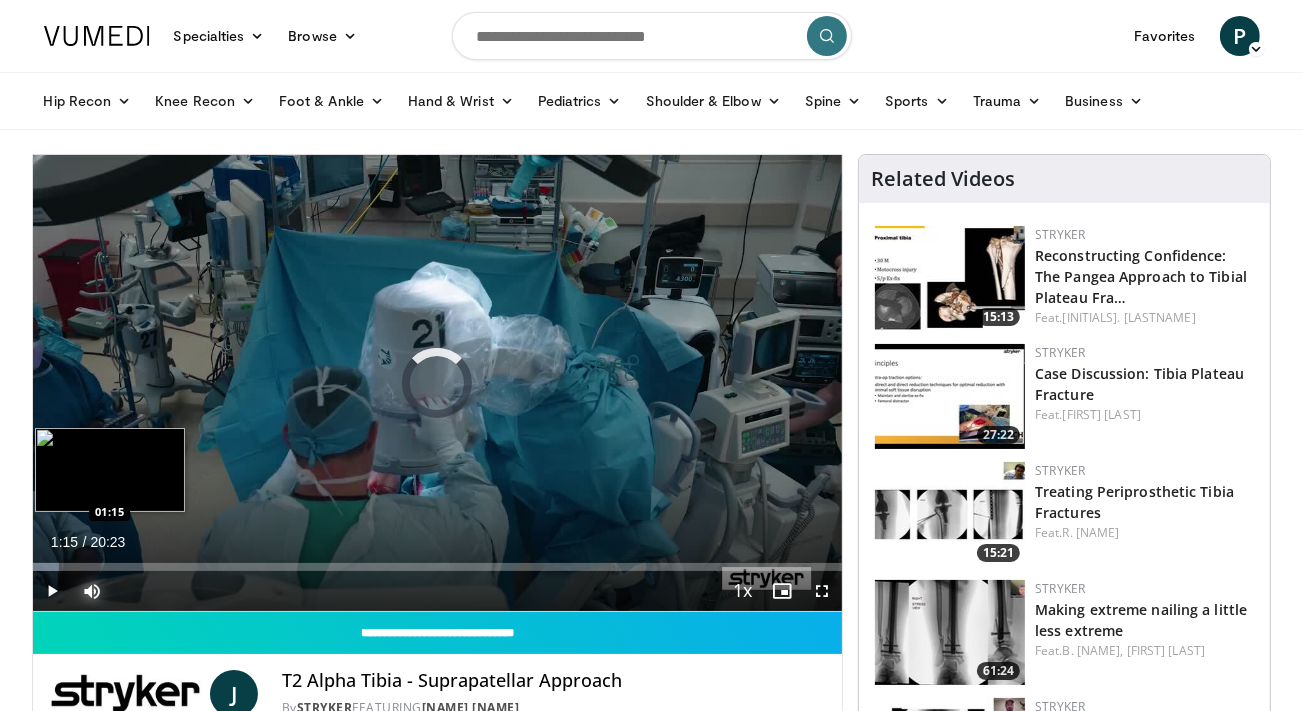 click on "Loaded :  3.24% 00:01 01:15" at bounding box center (438, 567) 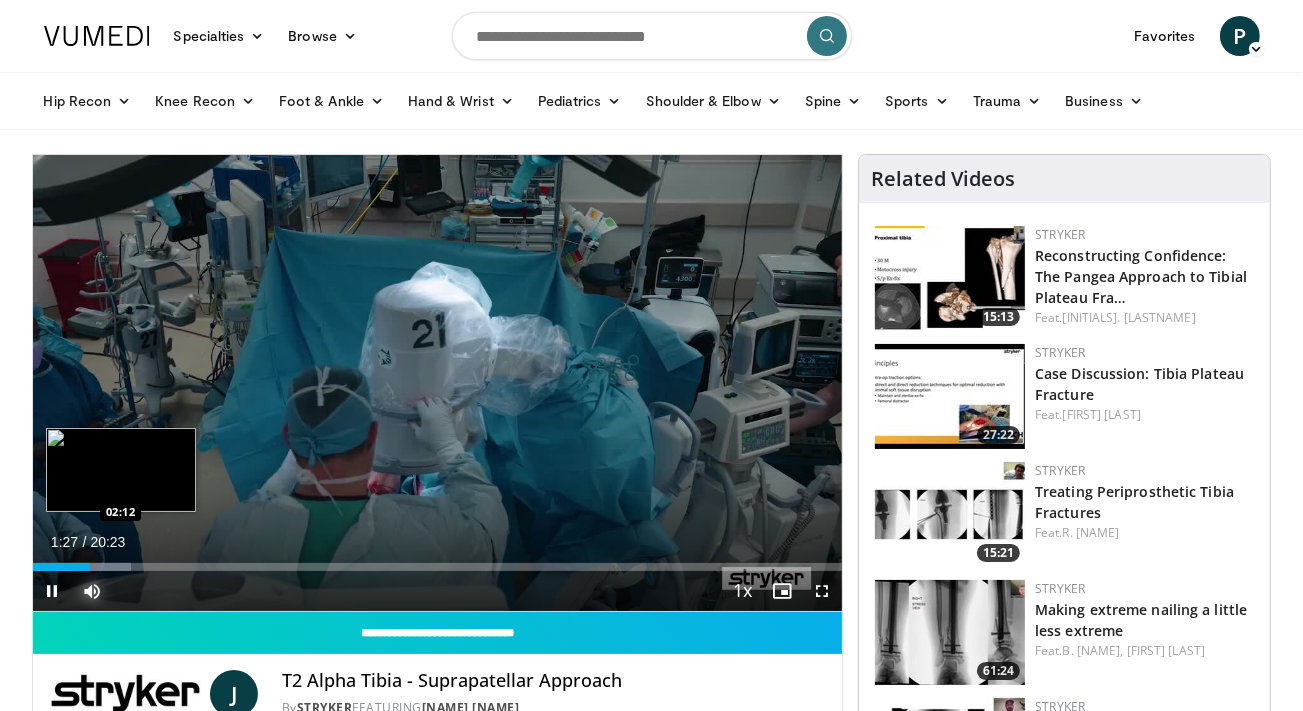 click at bounding box center (105, 567) 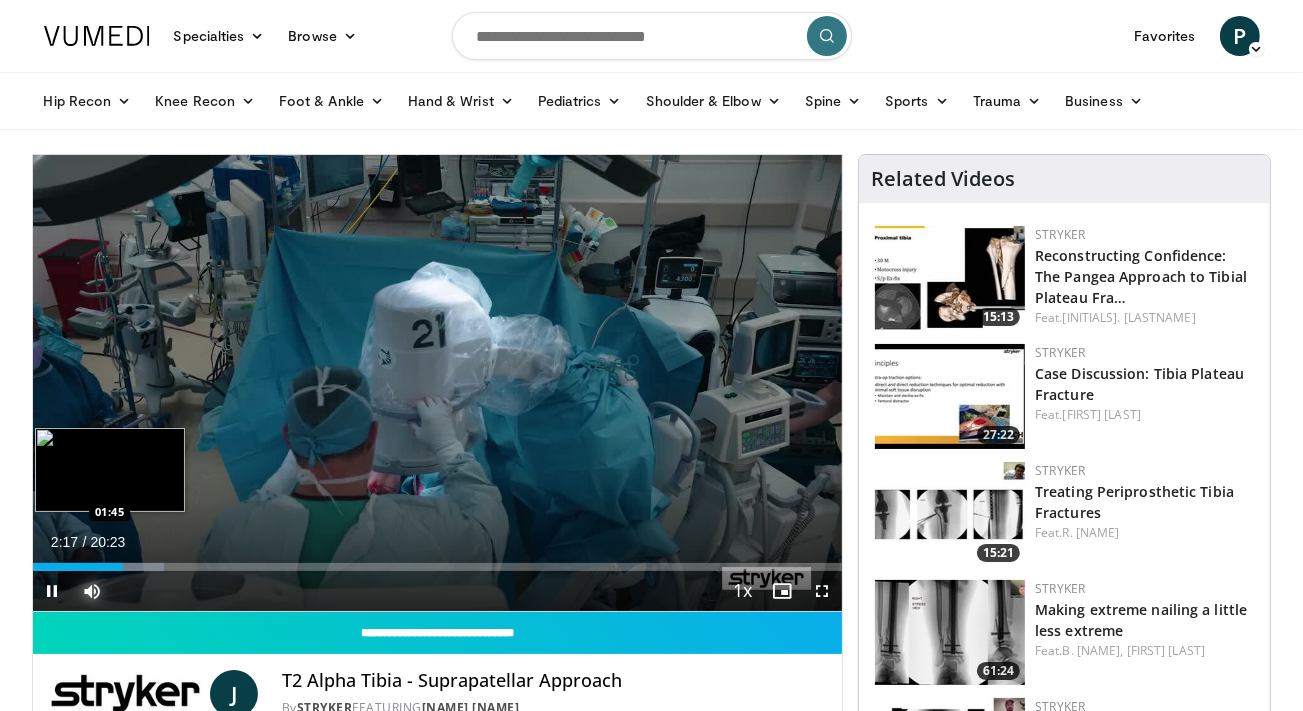 click on "Loaded :  16.21% 02:17 01:45" at bounding box center [438, 567] 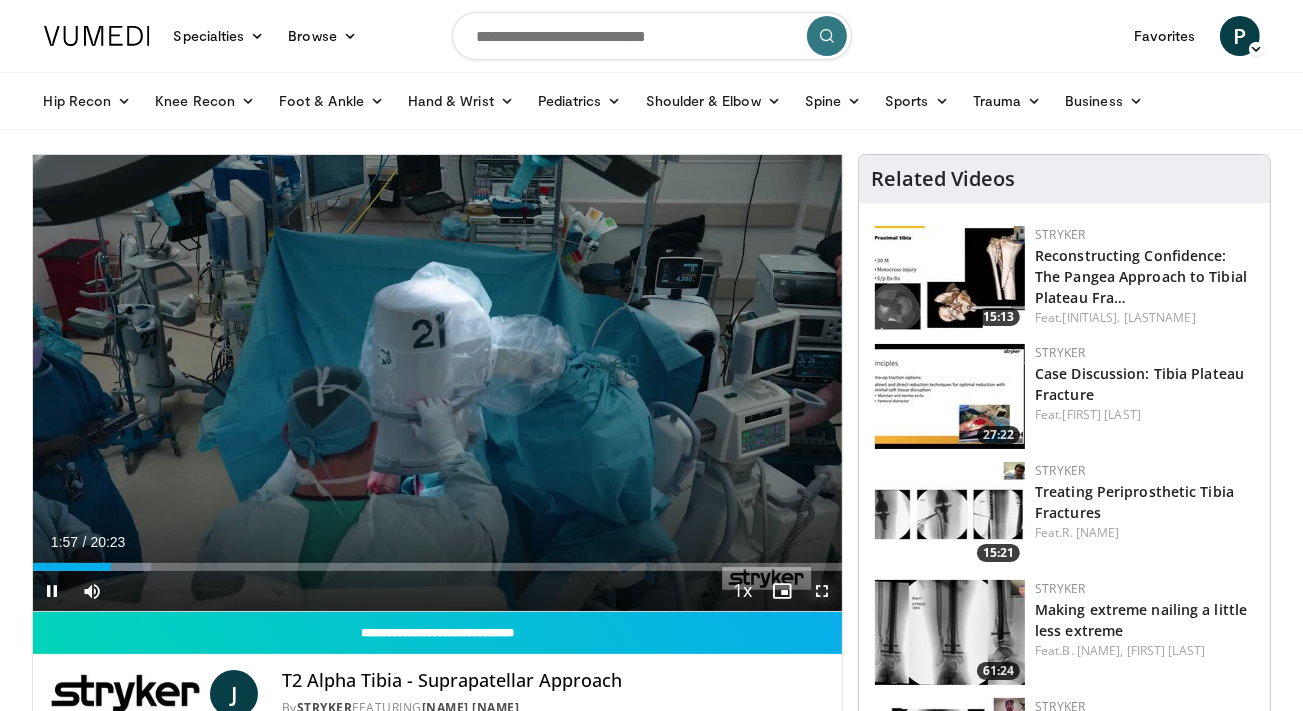 click at bounding box center (822, 591) 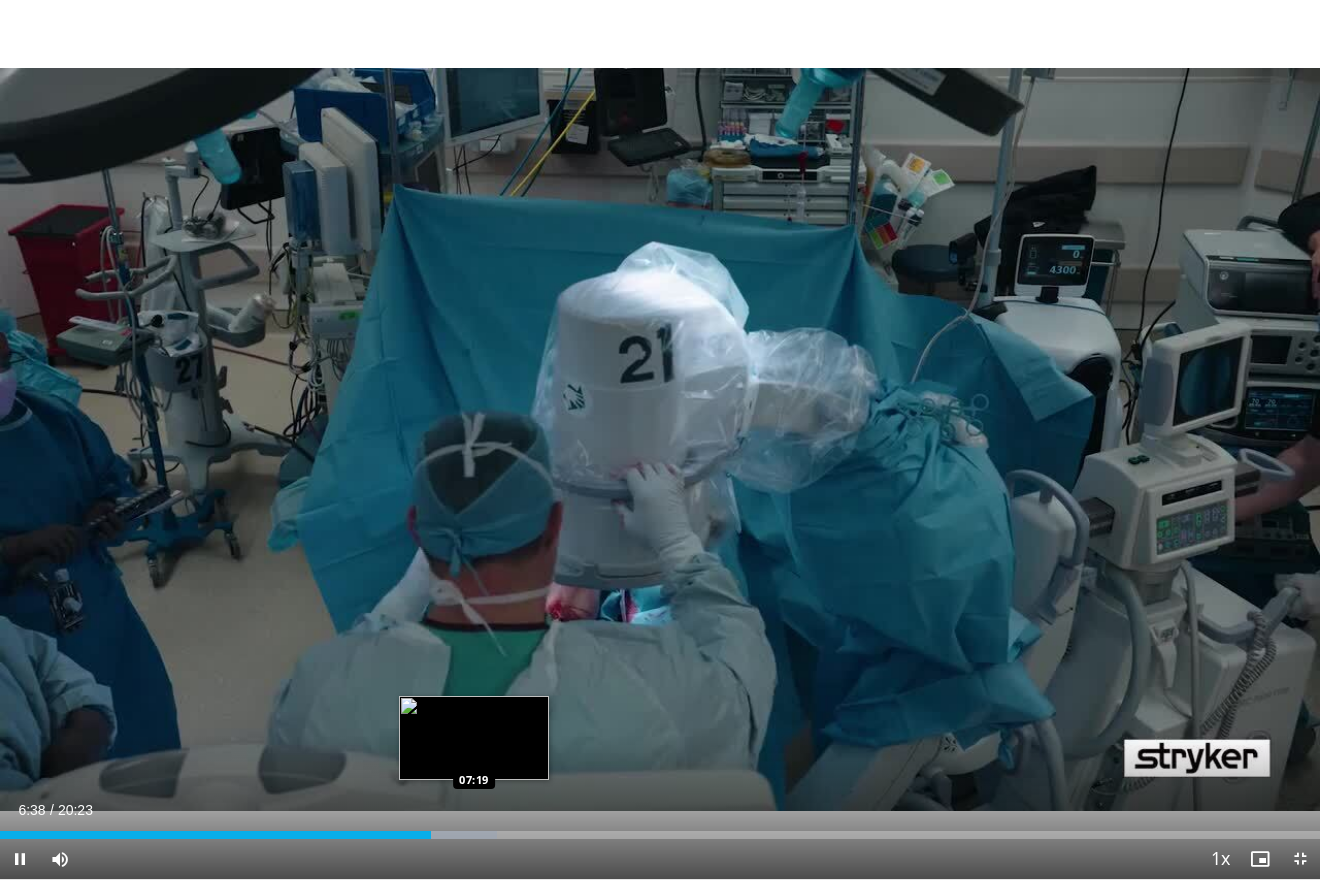click on "Loaded :  37.63% 06:39 07:19" at bounding box center (660, 835) 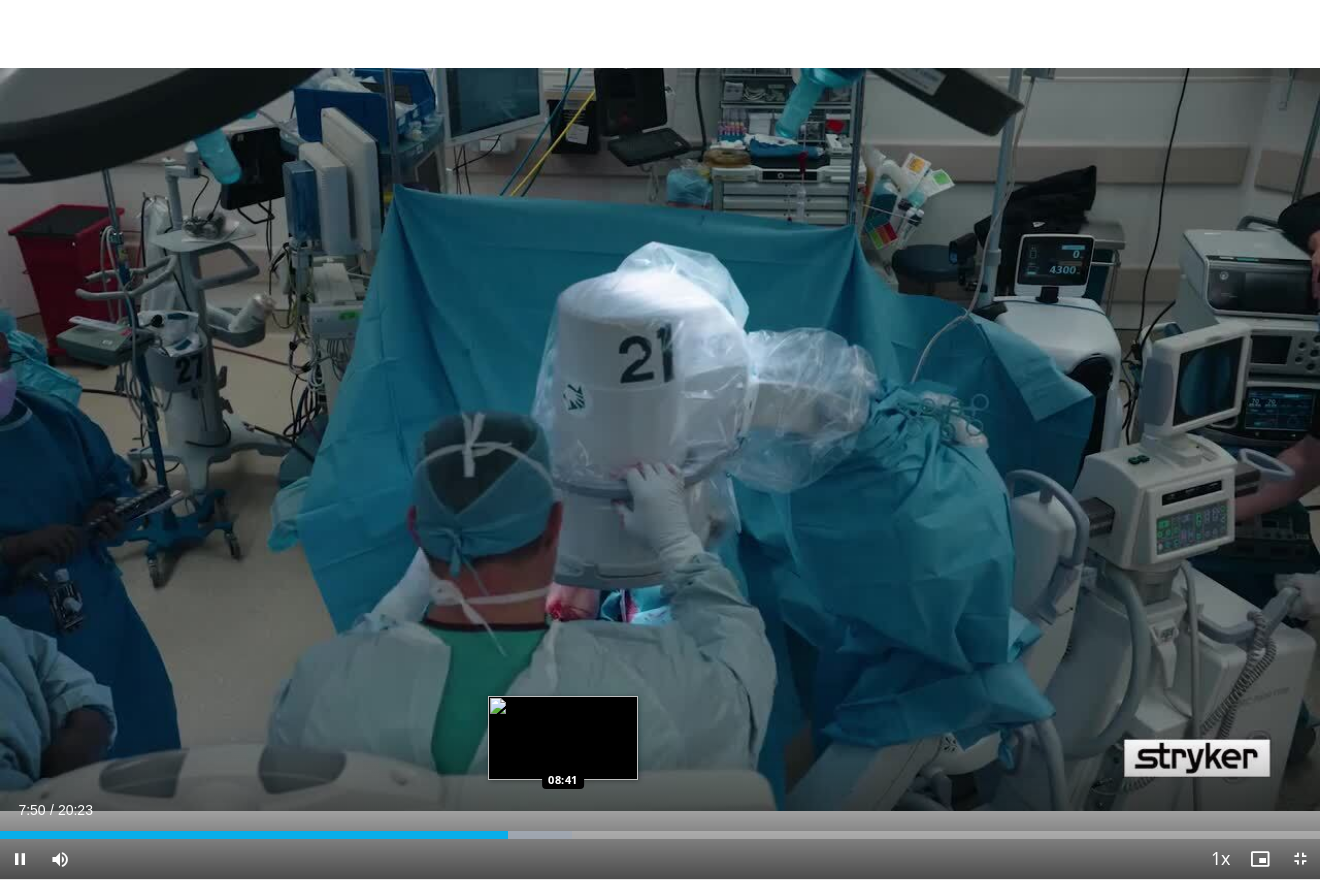 click on "Loaded :  43.36% 07:50 08:41" at bounding box center [660, 835] 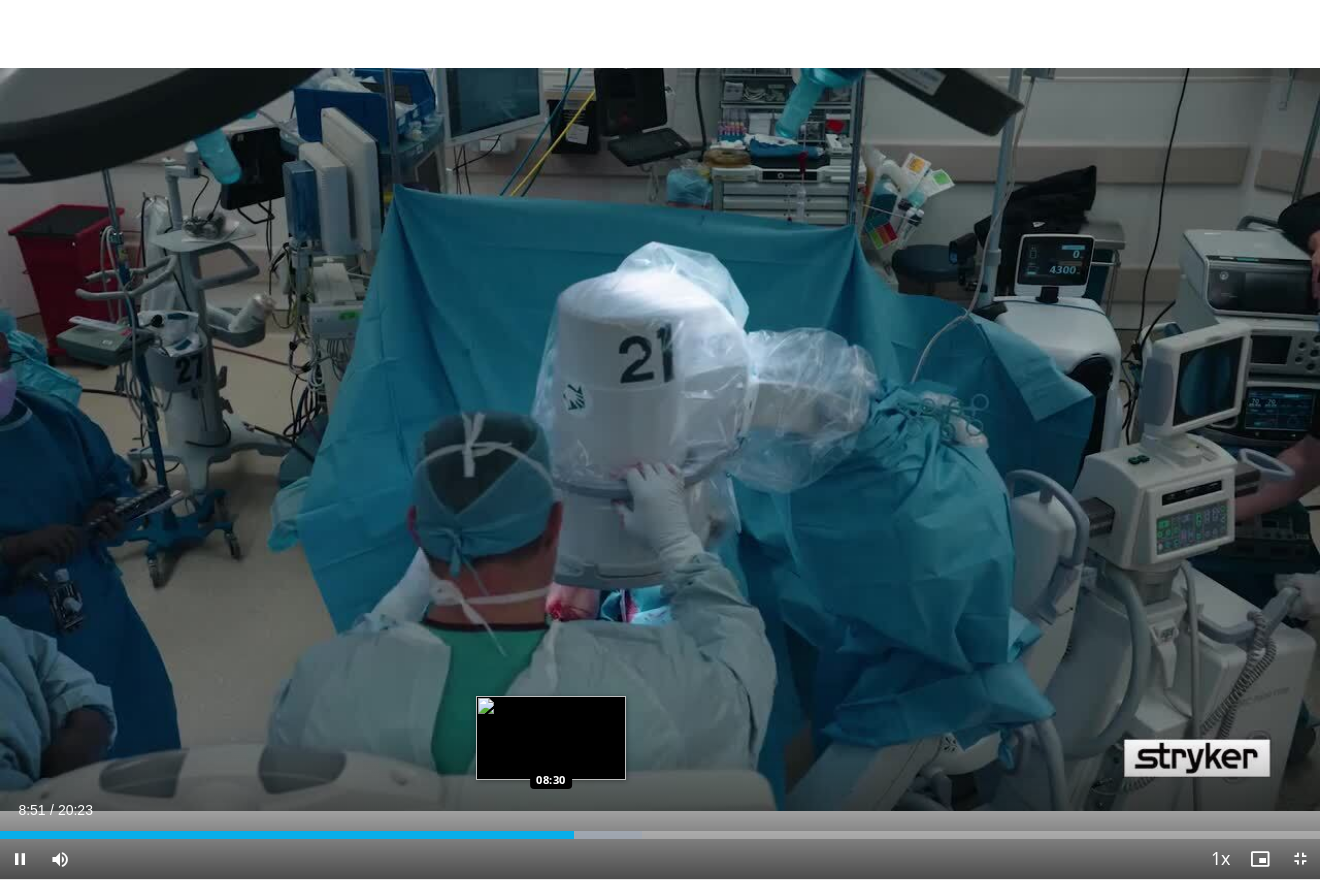 click on "Loaded :  48.64% 08:51 08:30" at bounding box center [660, 835] 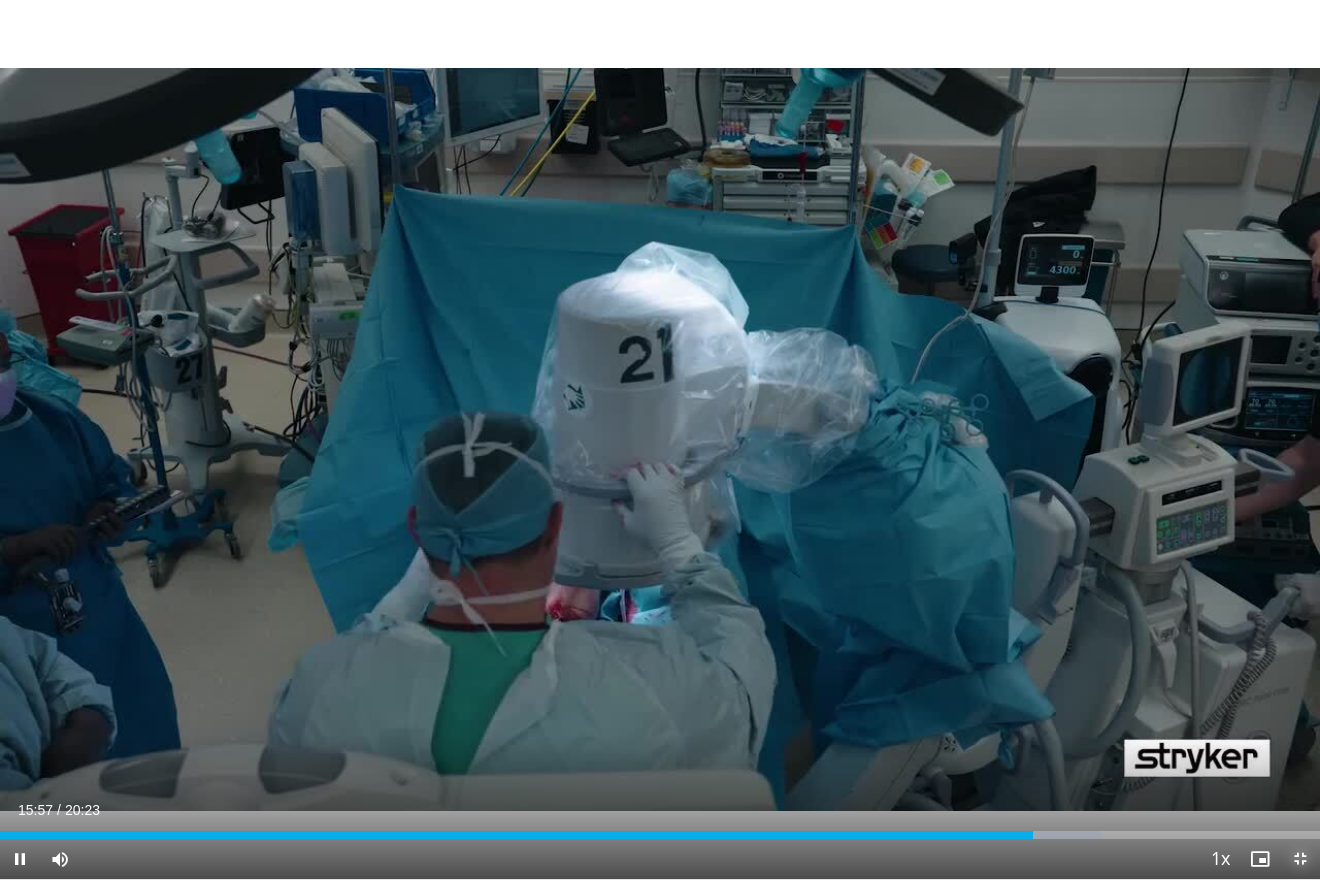 click at bounding box center [1300, 859] 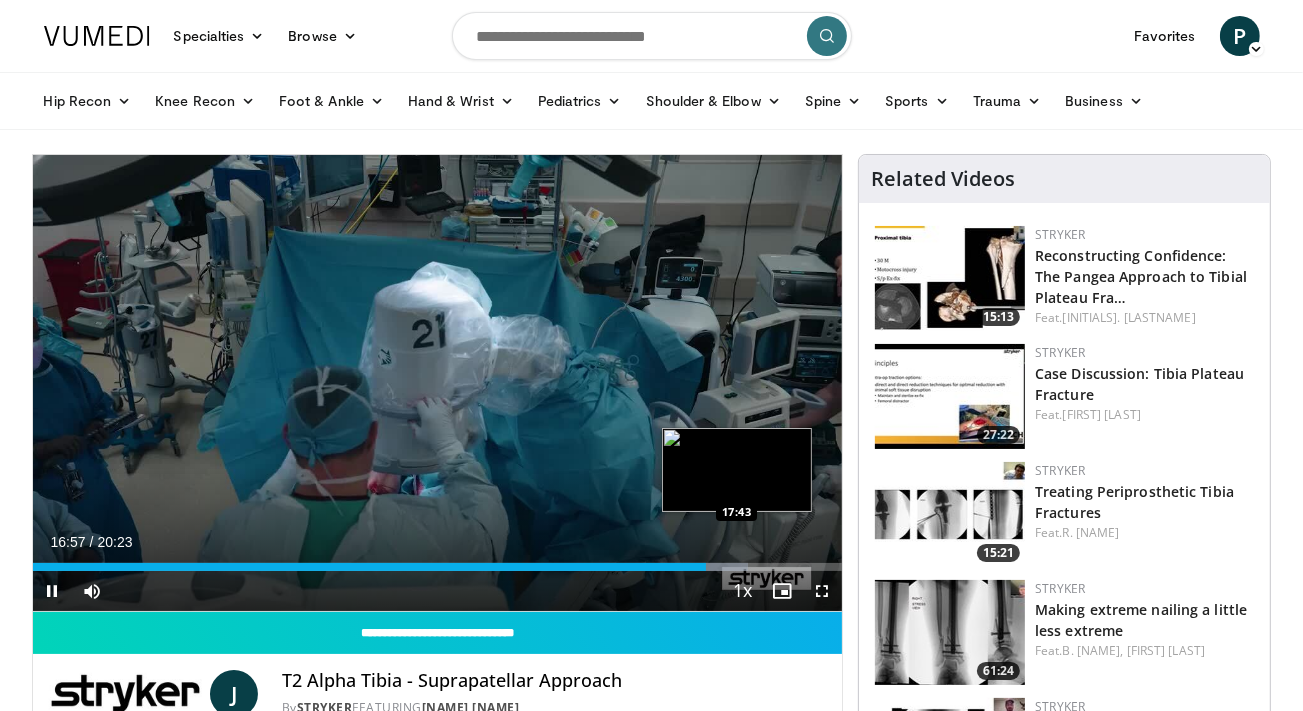 click on "Loaded :  88.35% 16:57 17:43" at bounding box center [438, 567] 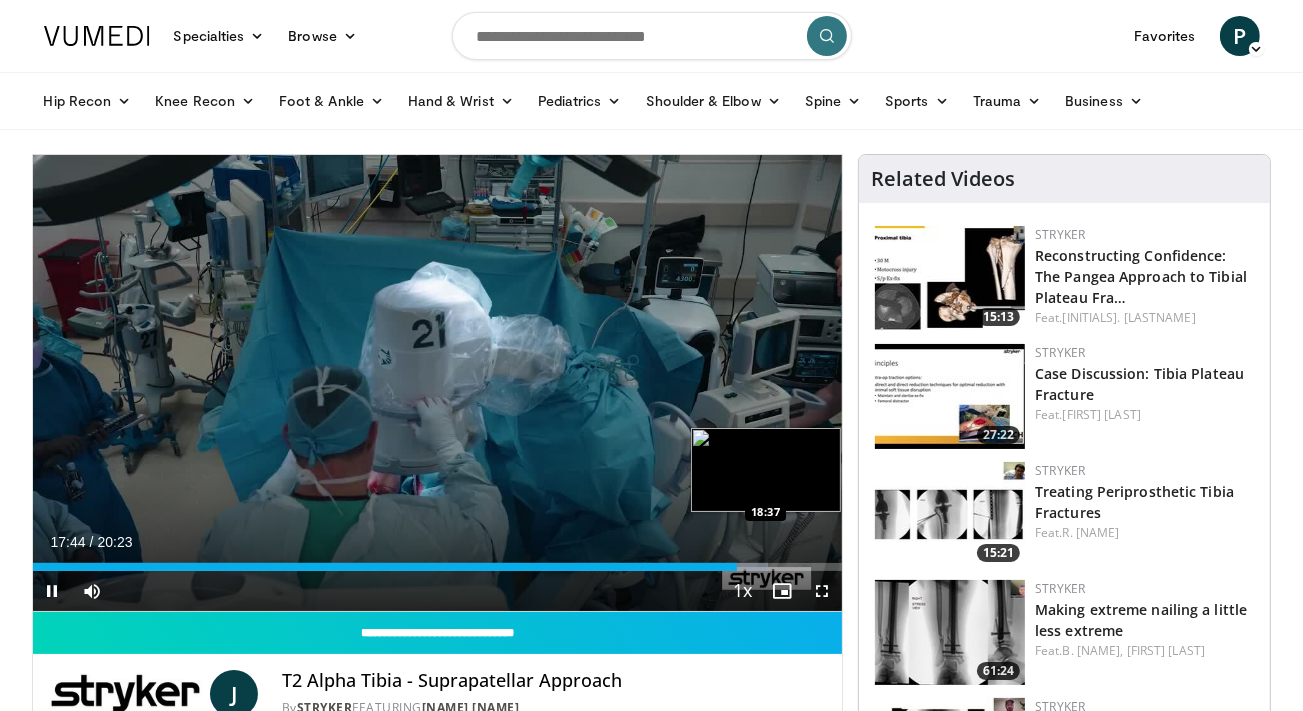 click on "Loaded :  90.81% 17:44 18:37" at bounding box center (438, 567) 